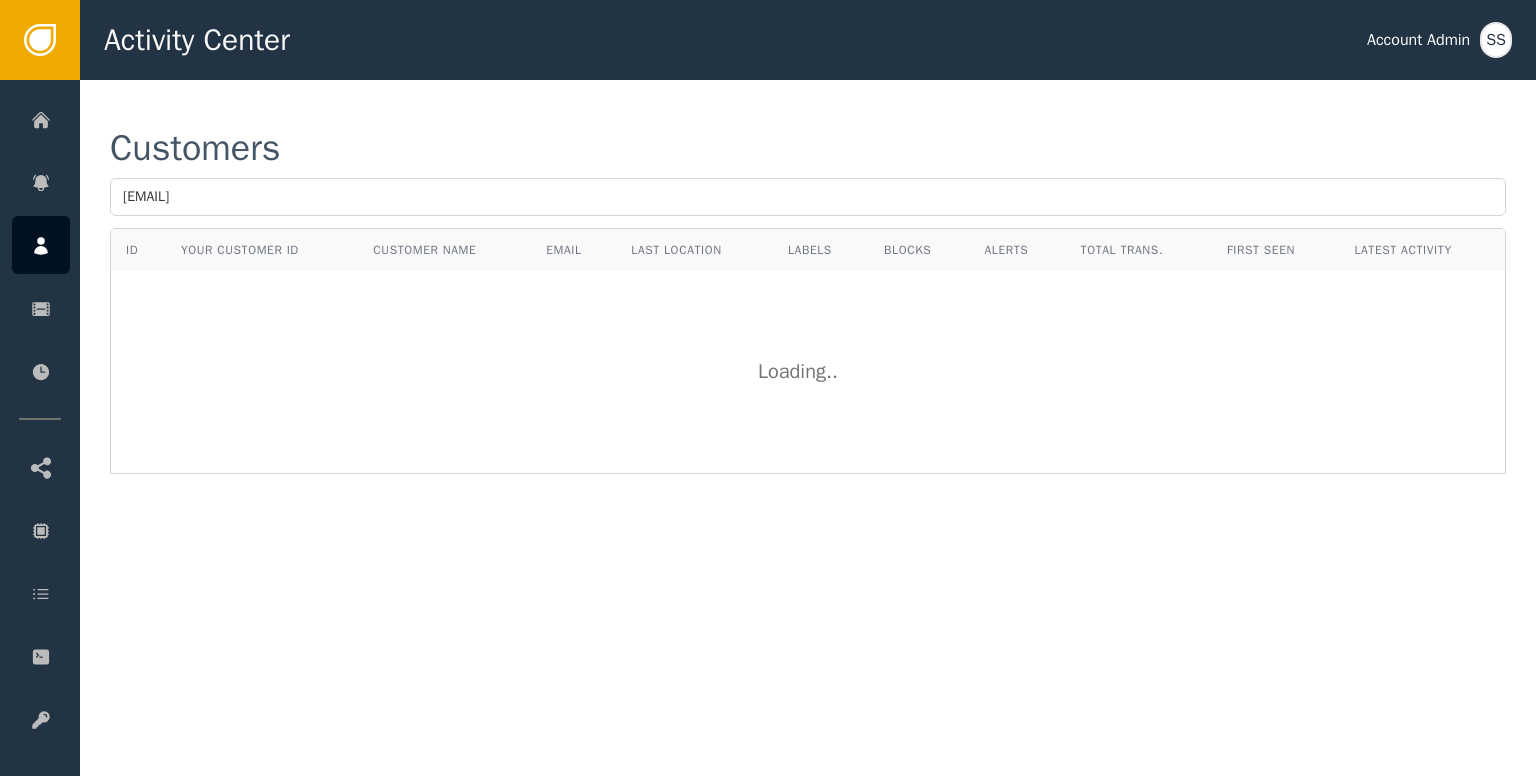 scroll, scrollTop: 0, scrollLeft: 0, axis: both 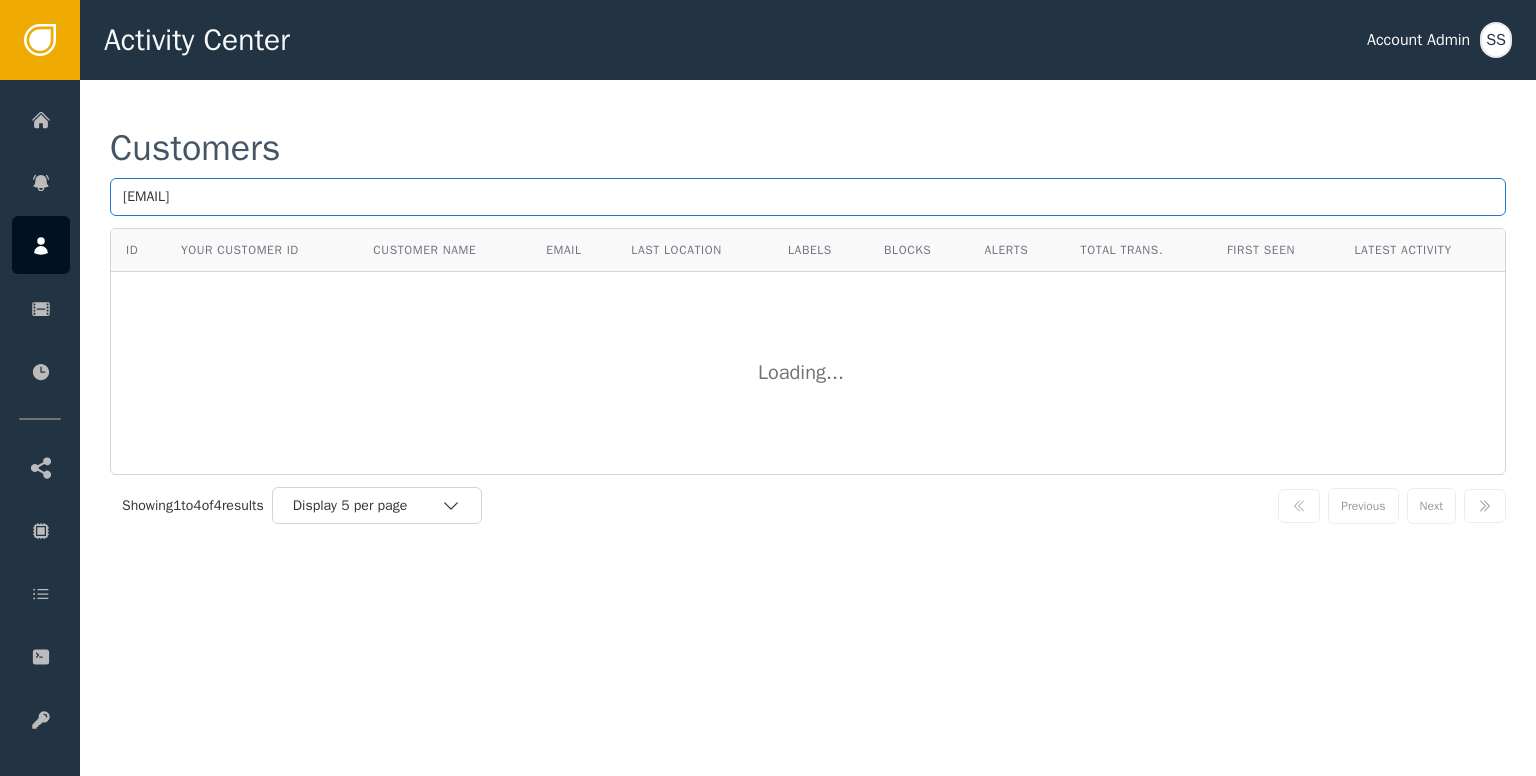 paste on "[EMAIL]" 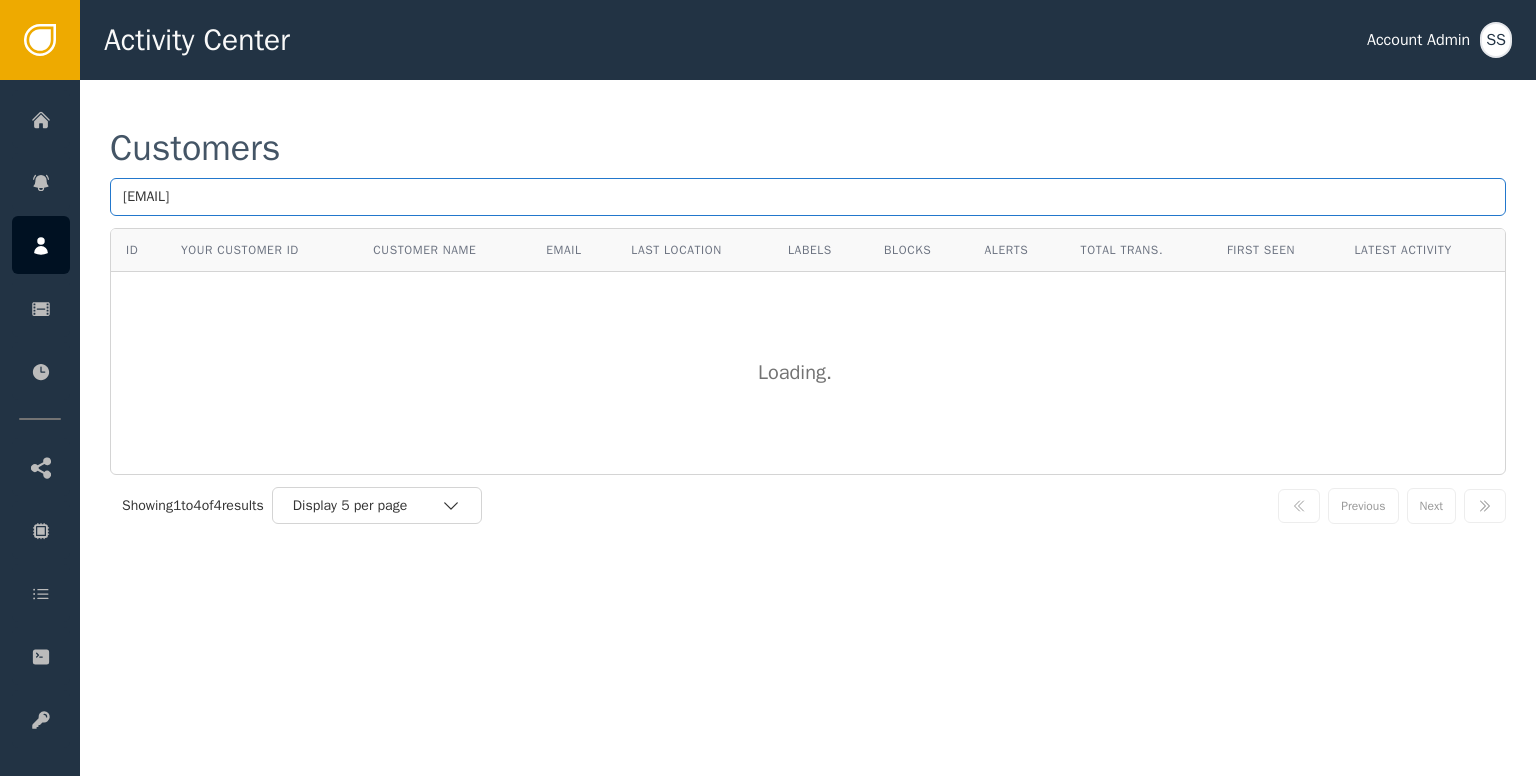 type on "[EMAIL]" 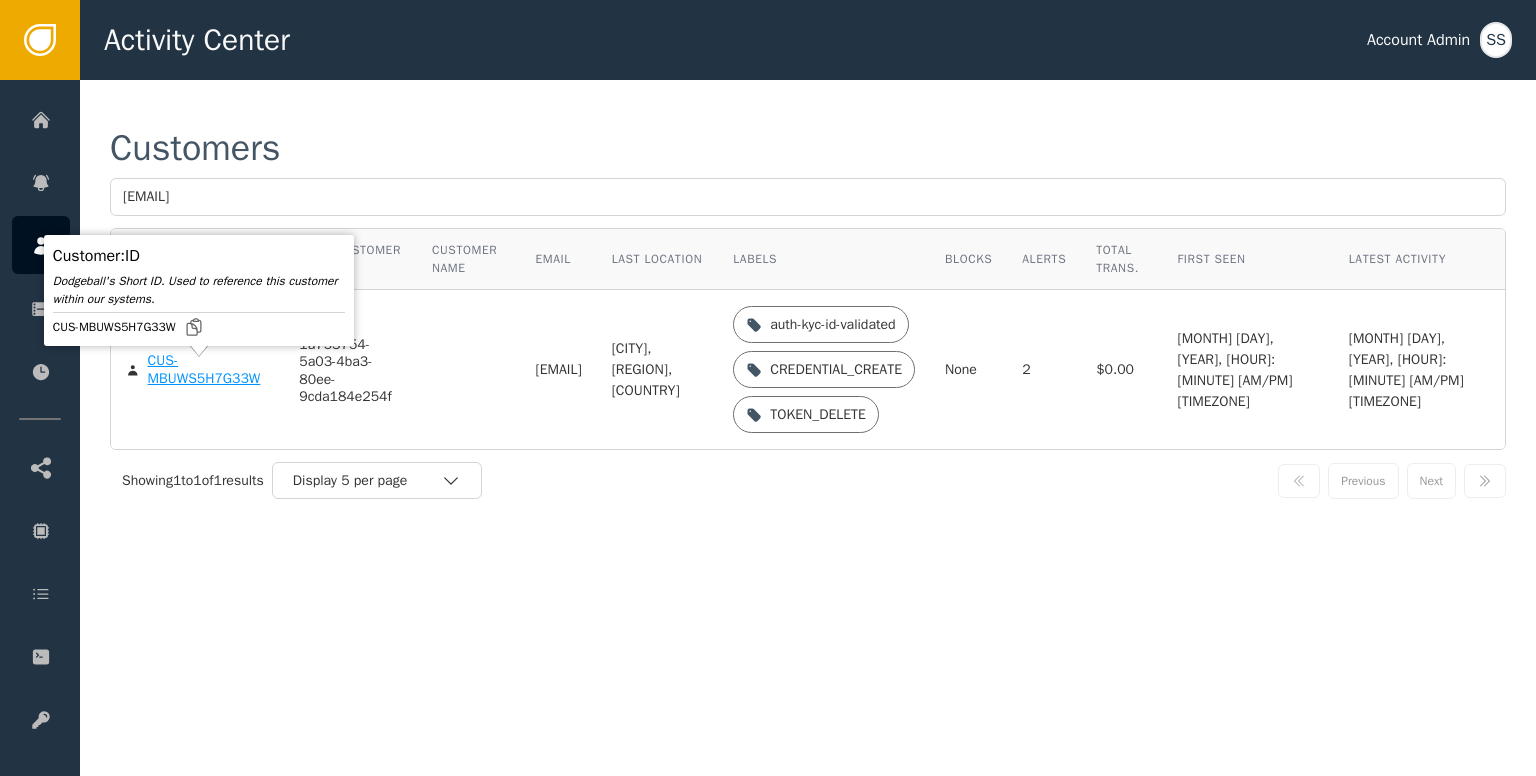 click on "CUS-MBUWS5H7G33W" at bounding box center [209, 369] 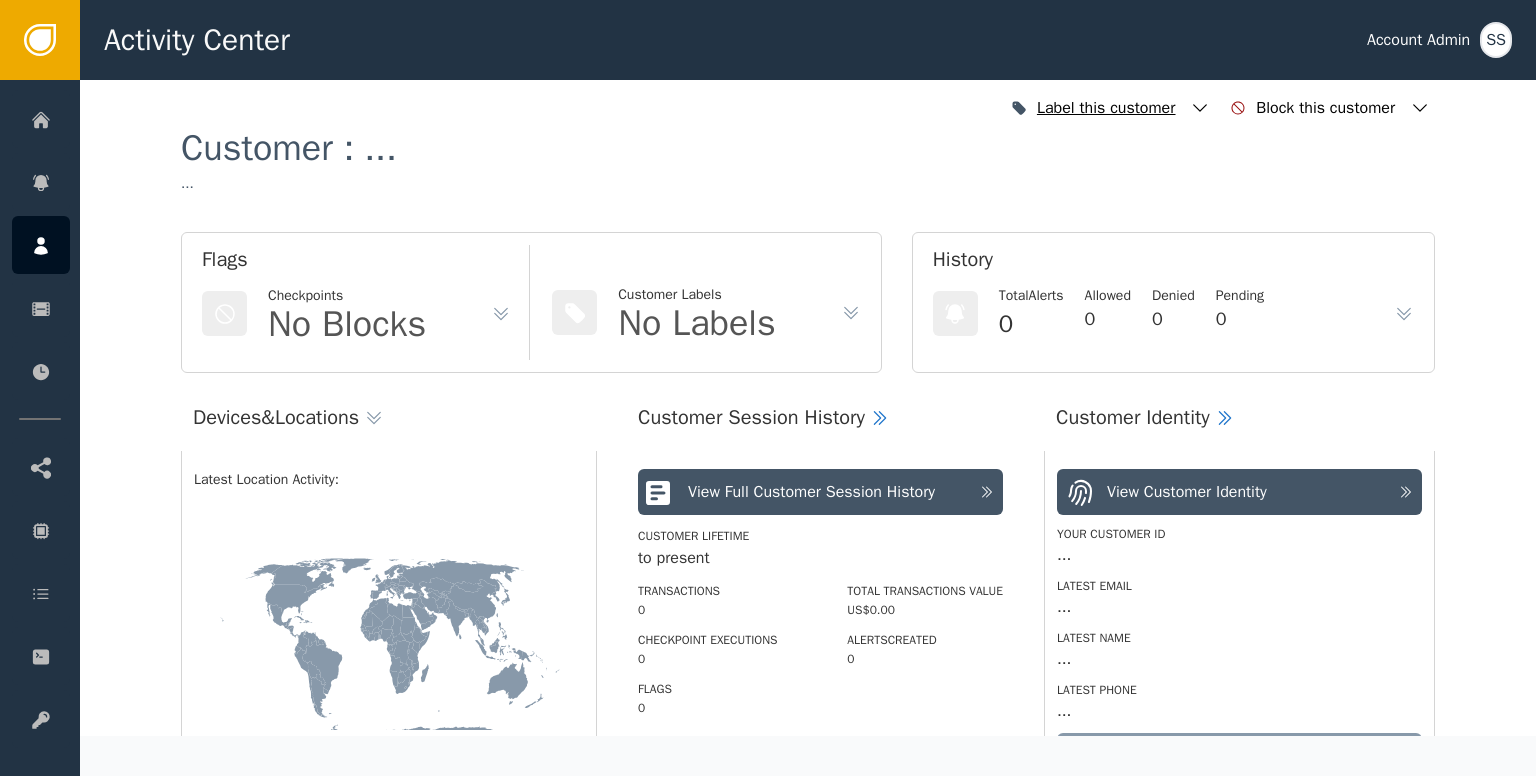 click at bounding box center (1200, 108) 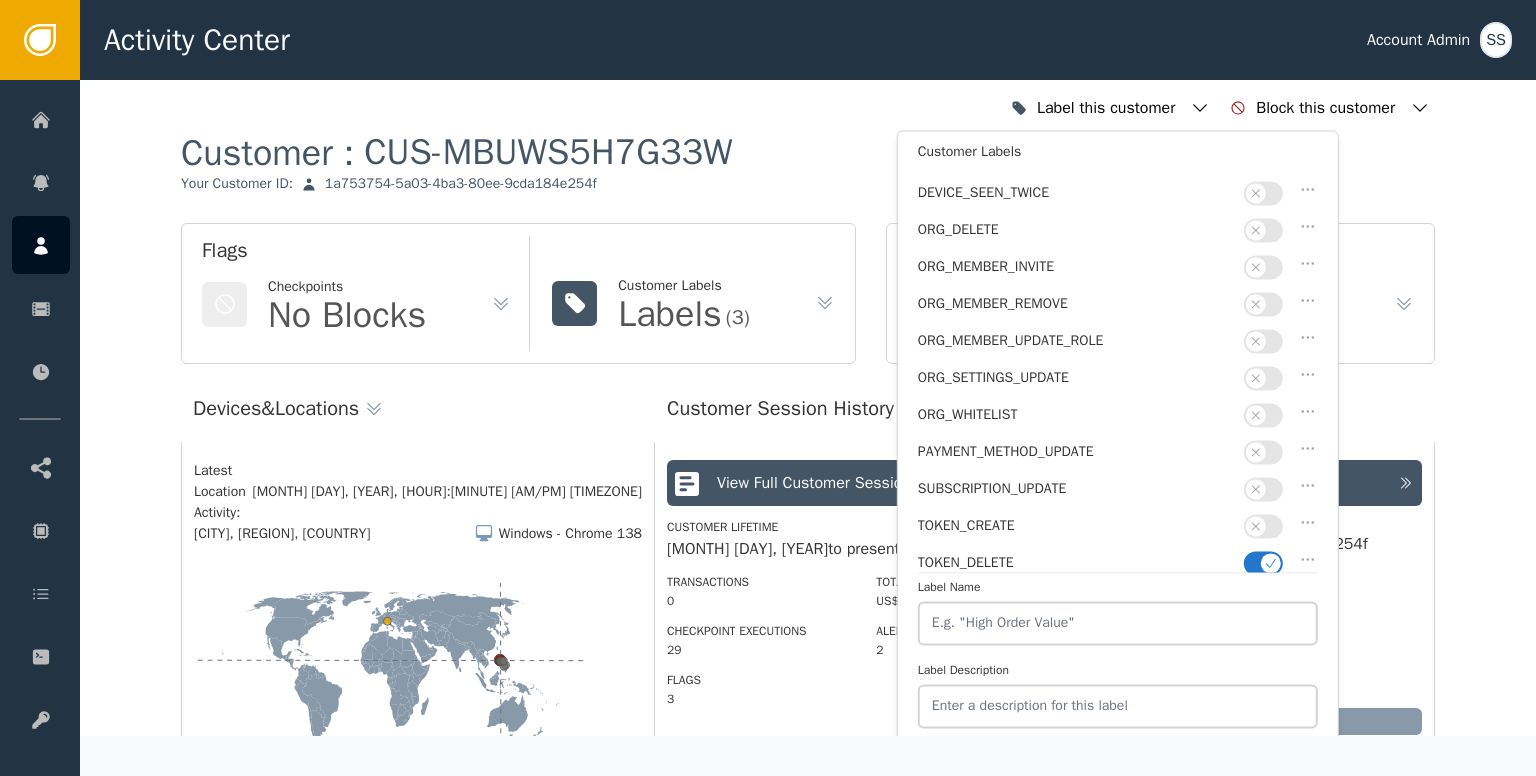 scroll, scrollTop: 500, scrollLeft: 0, axis: vertical 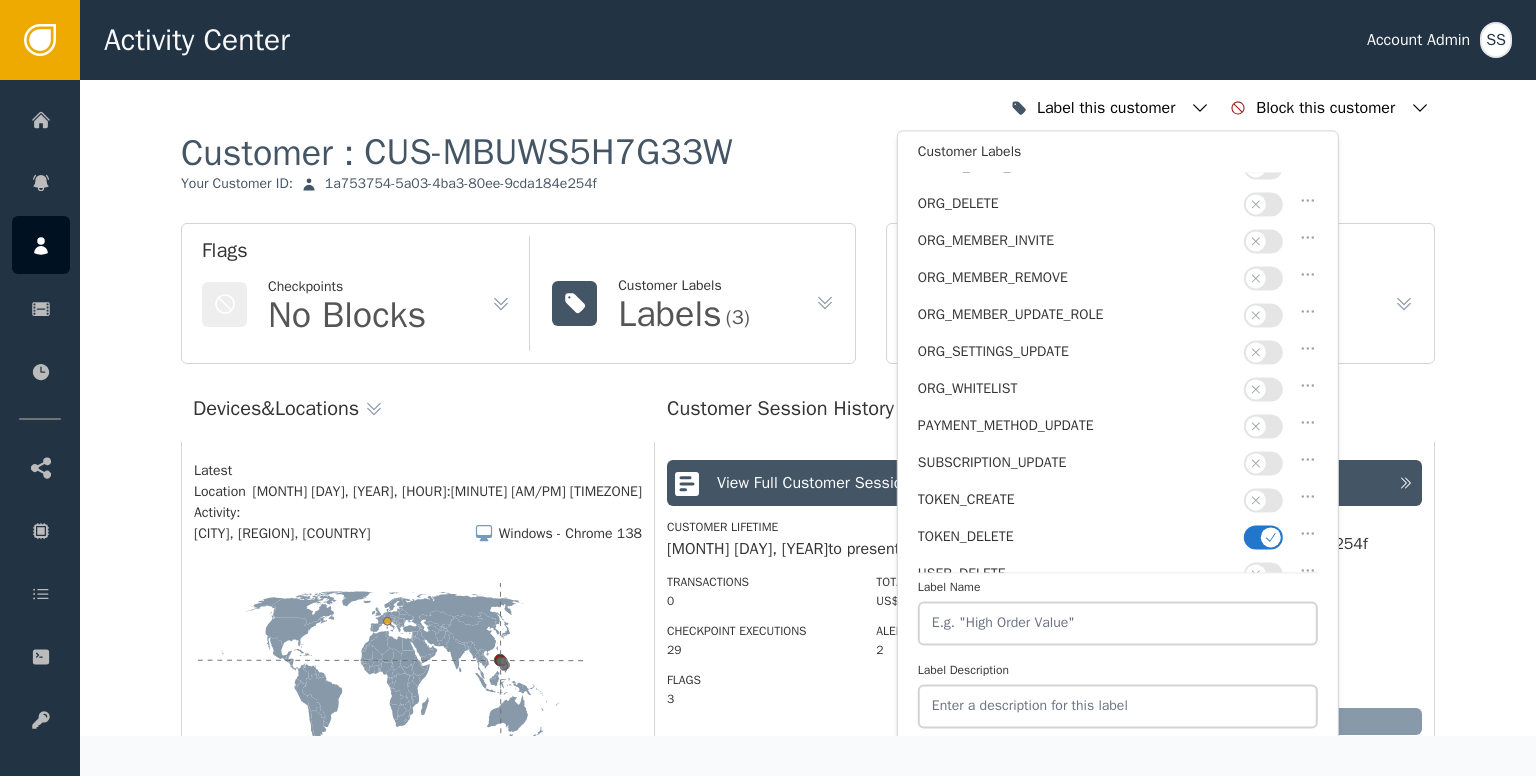 click at bounding box center (1271, 537) 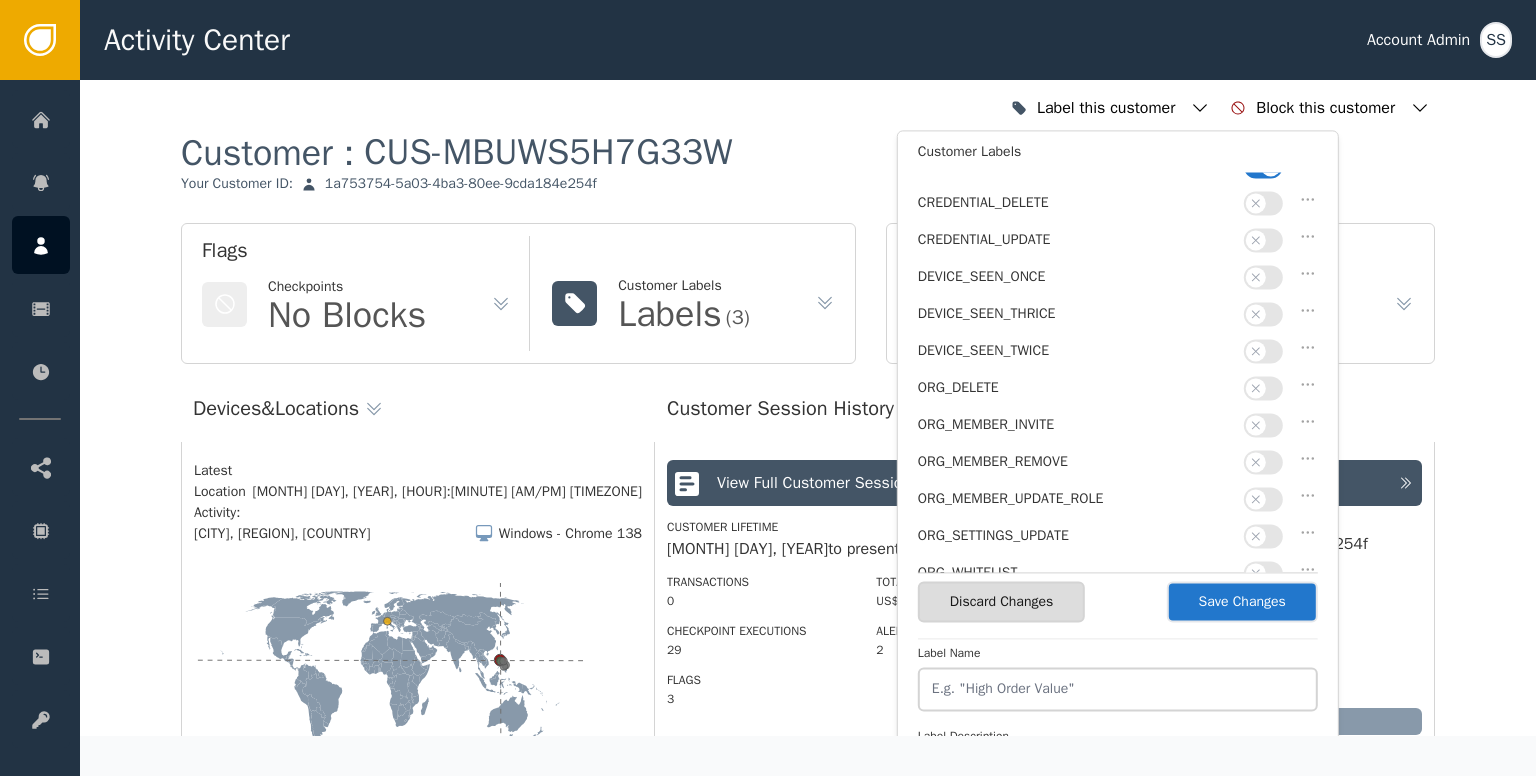 scroll, scrollTop: 100, scrollLeft: 0, axis: vertical 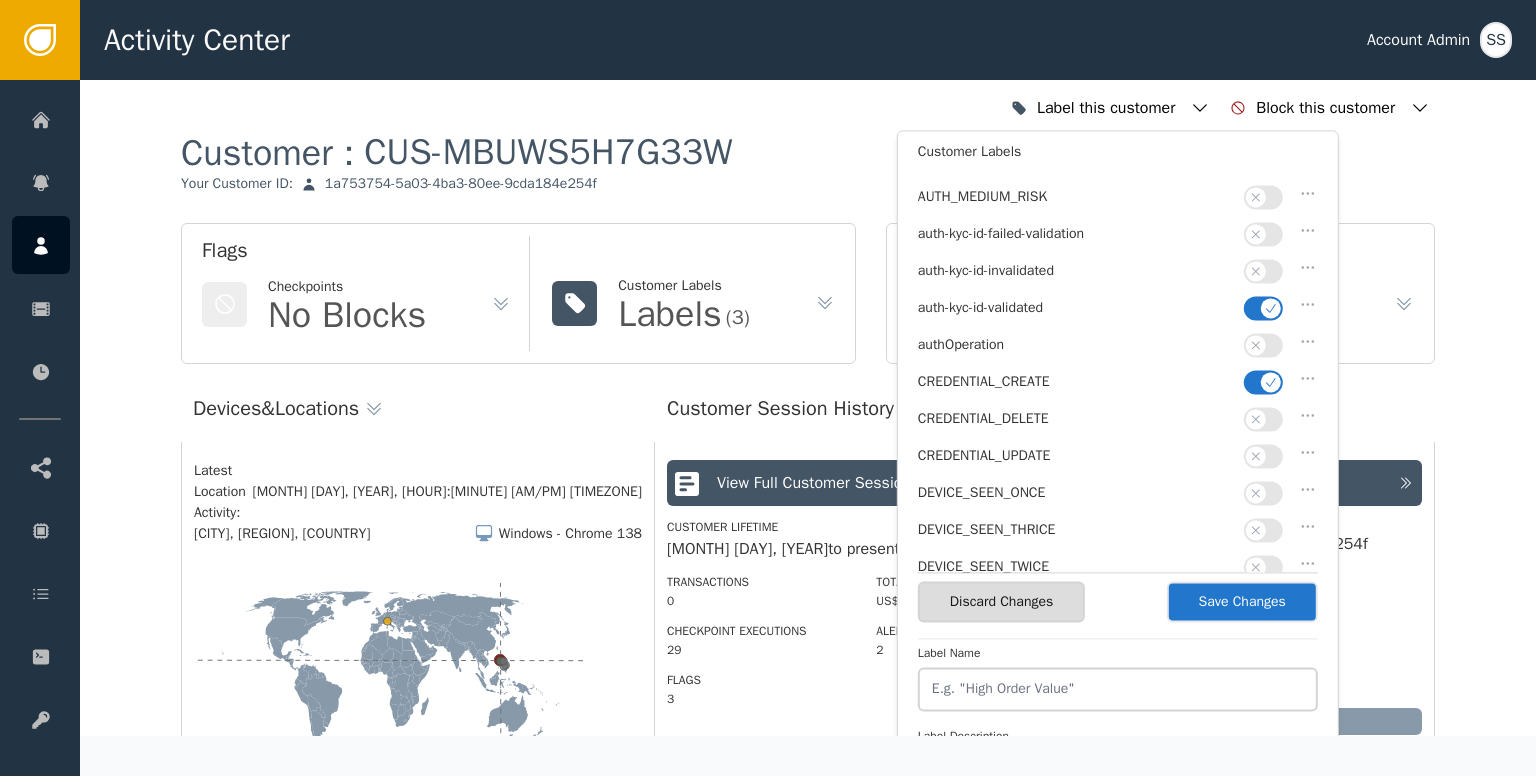 click at bounding box center (1271, 382) 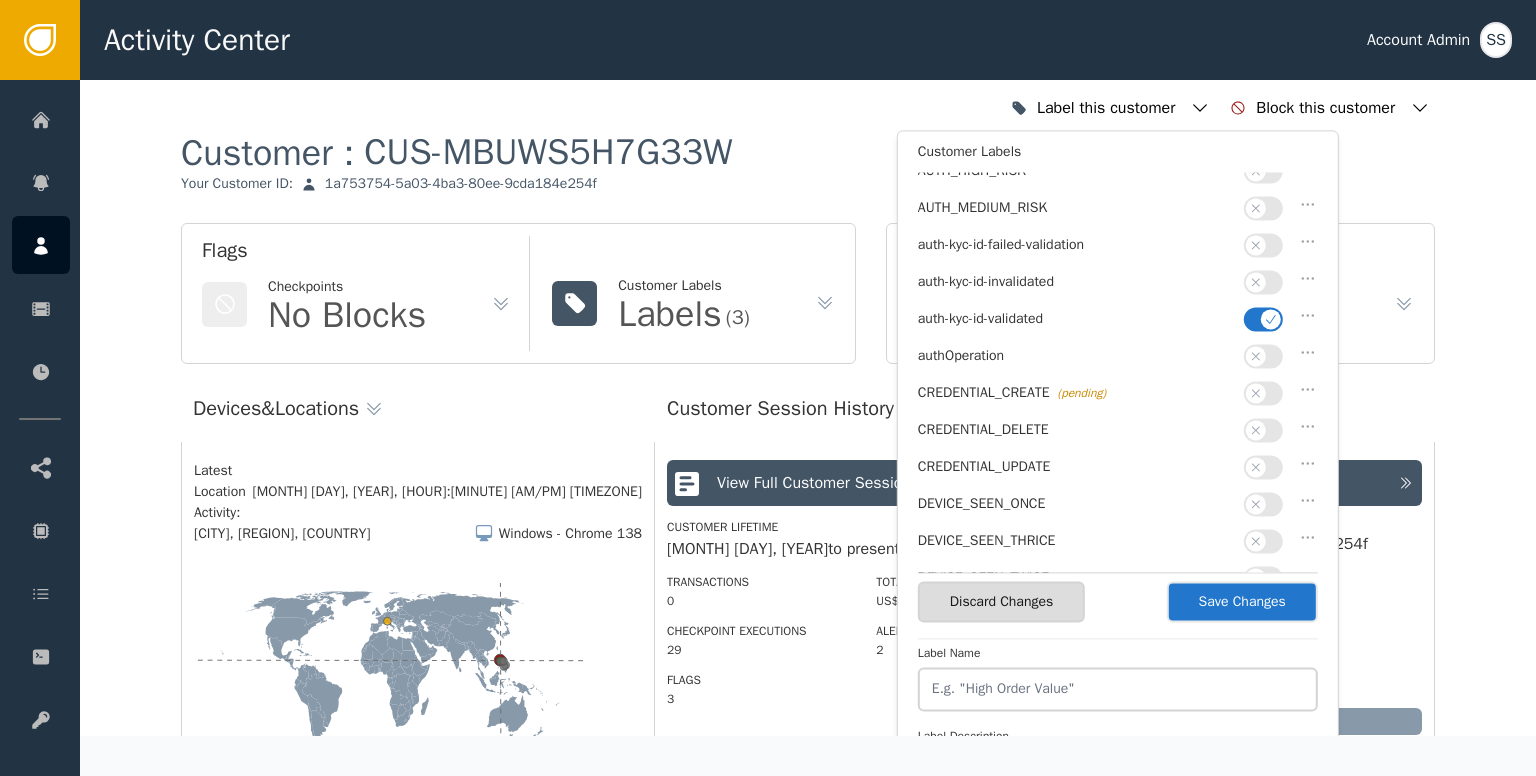 scroll, scrollTop: 0, scrollLeft: 0, axis: both 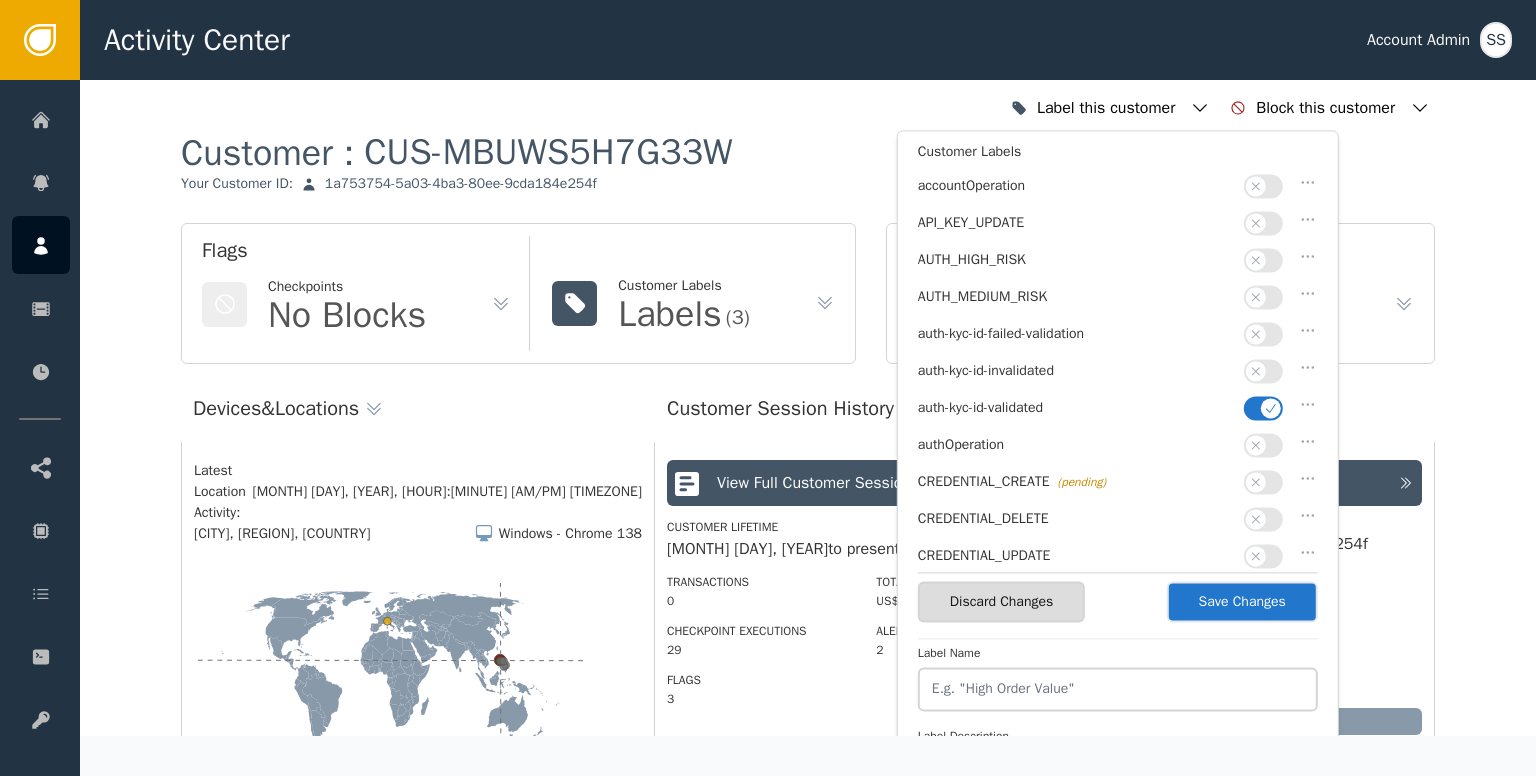 click on "Save Changes" at bounding box center (1242, 601) 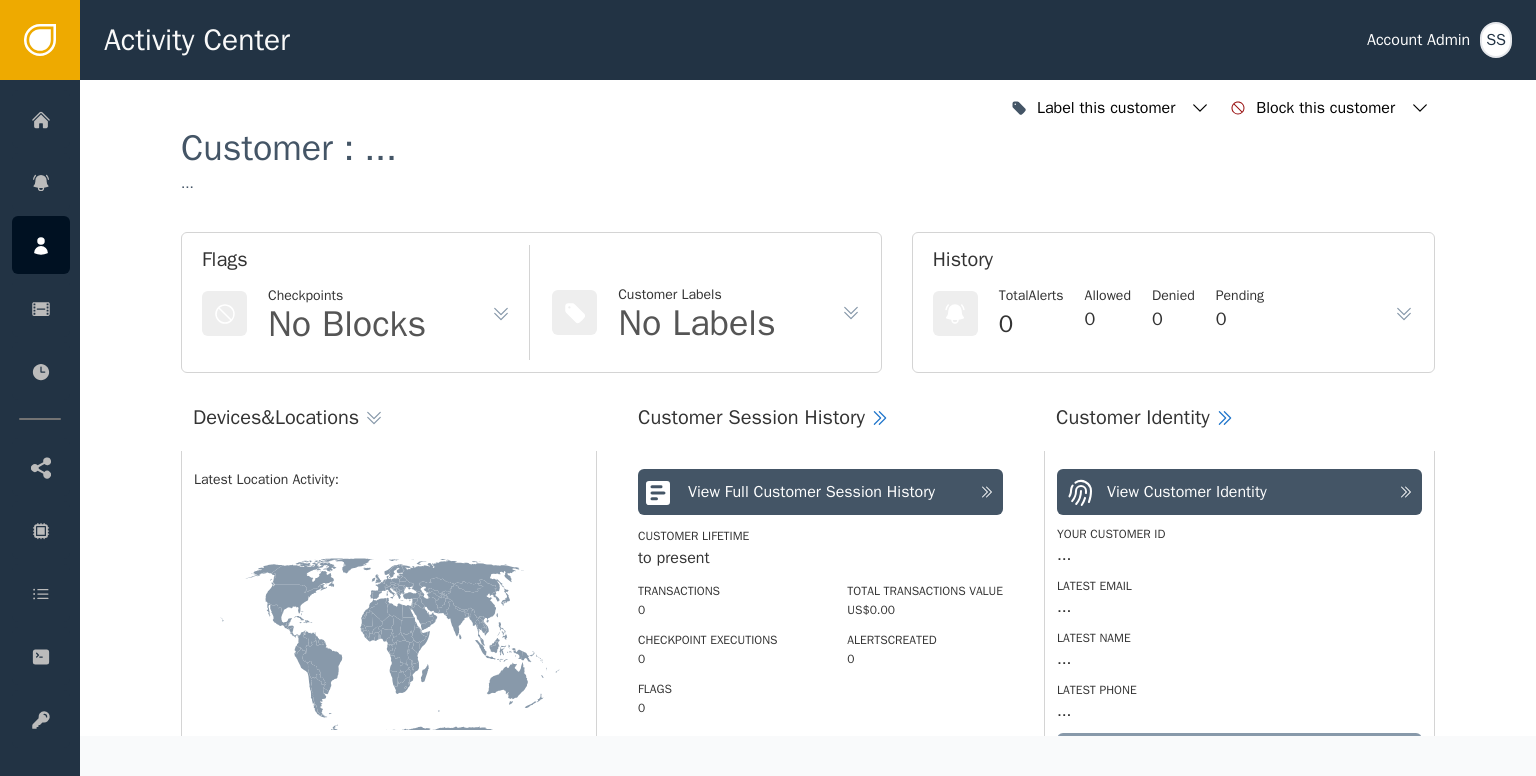 type 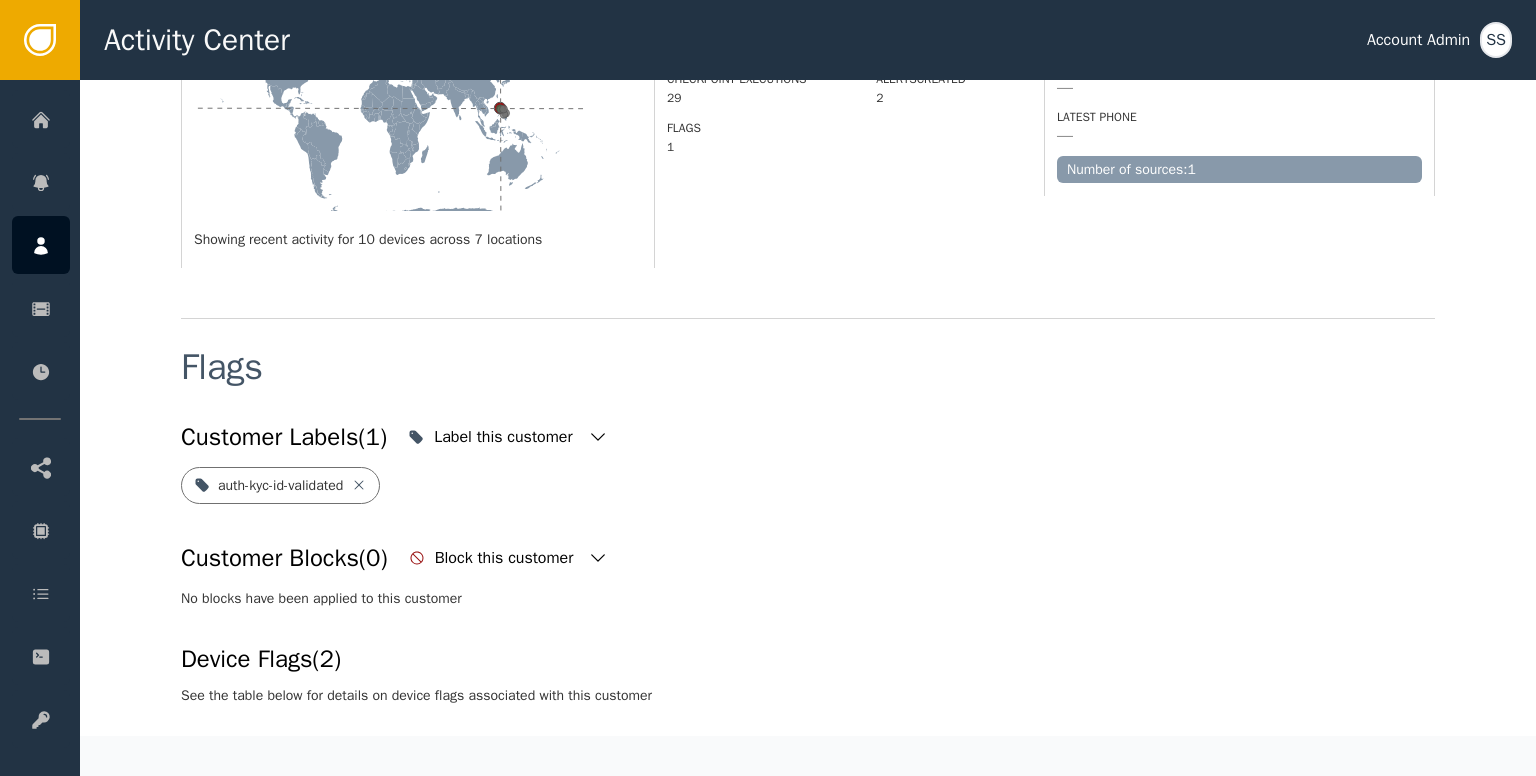 scroll, scrollTop: 800, scrollLeft: 0, axis: vertical 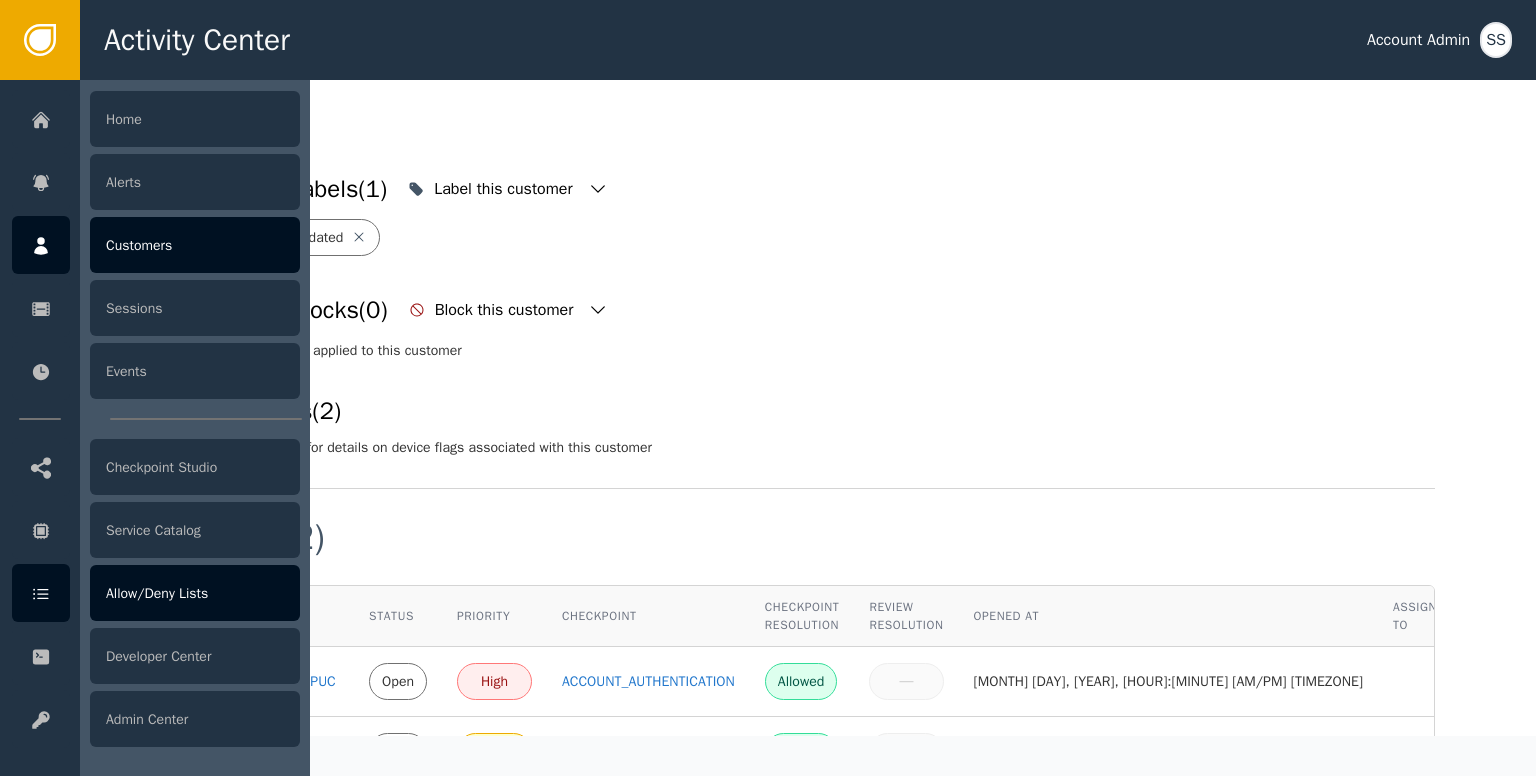 click on "Allow/Deny Lists" at bounding box center (195, 593) 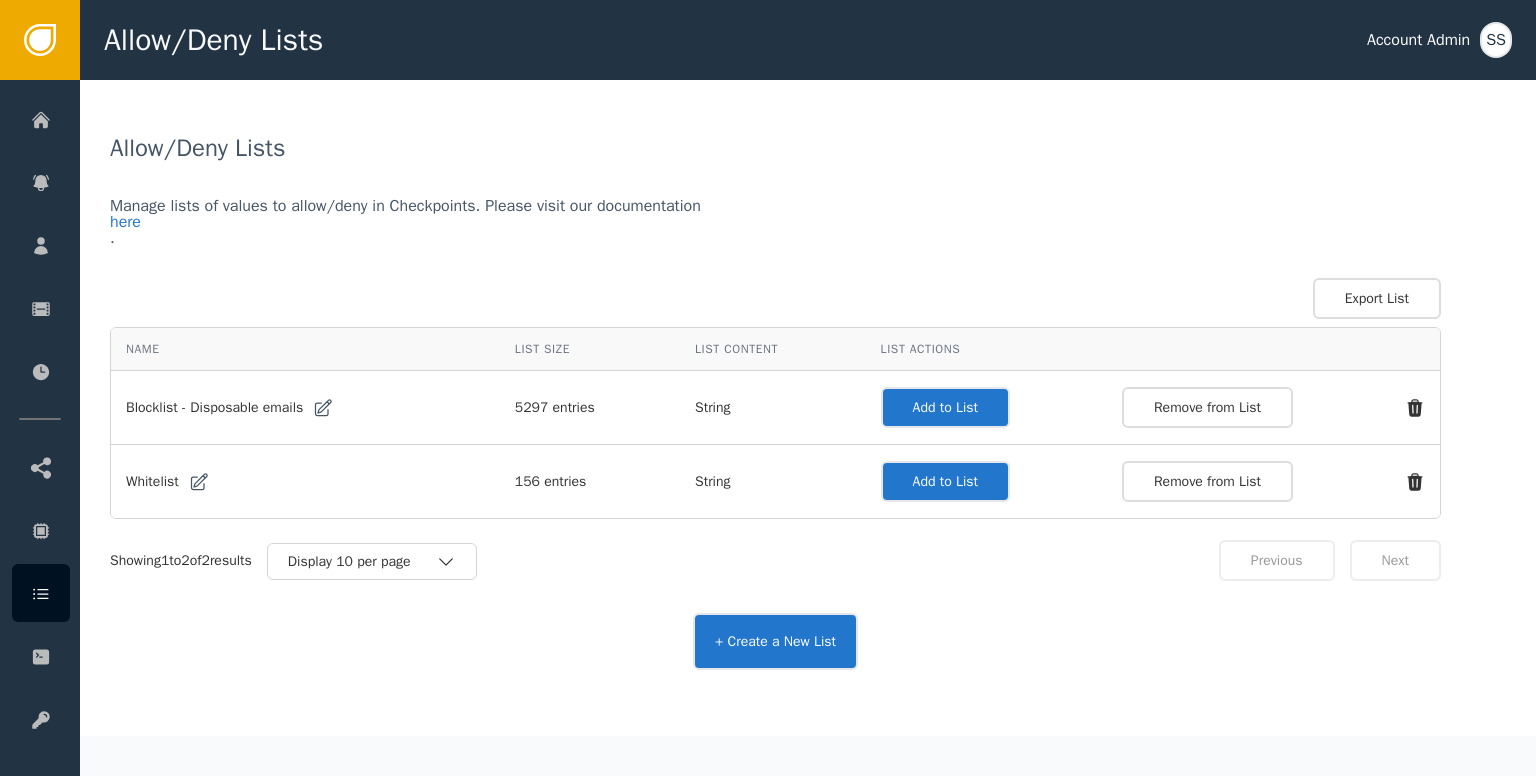 click on "Add to List" at bounding box center (945, 407) 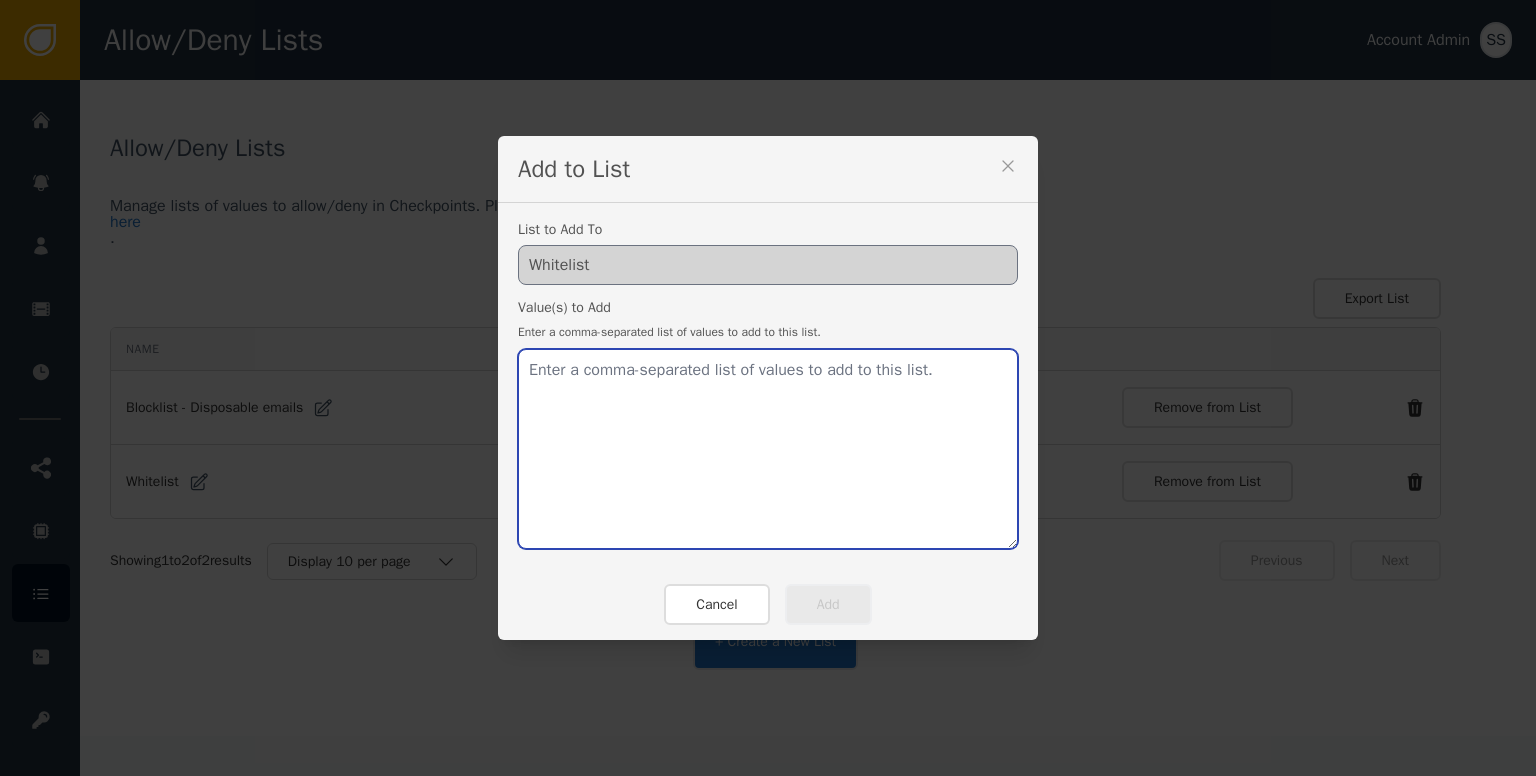 click at bounding box center (768, 449) 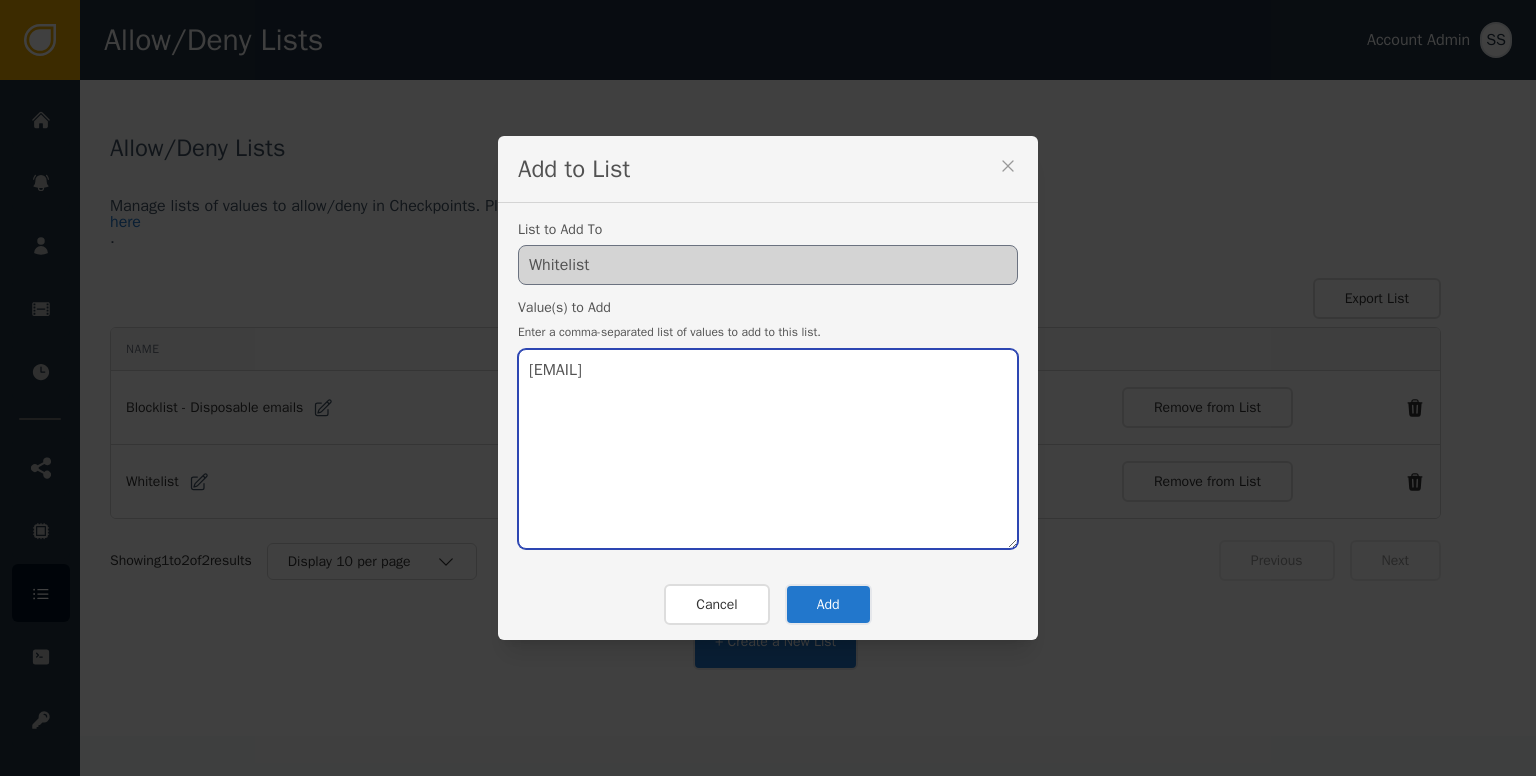 type on "[EMAIL]" 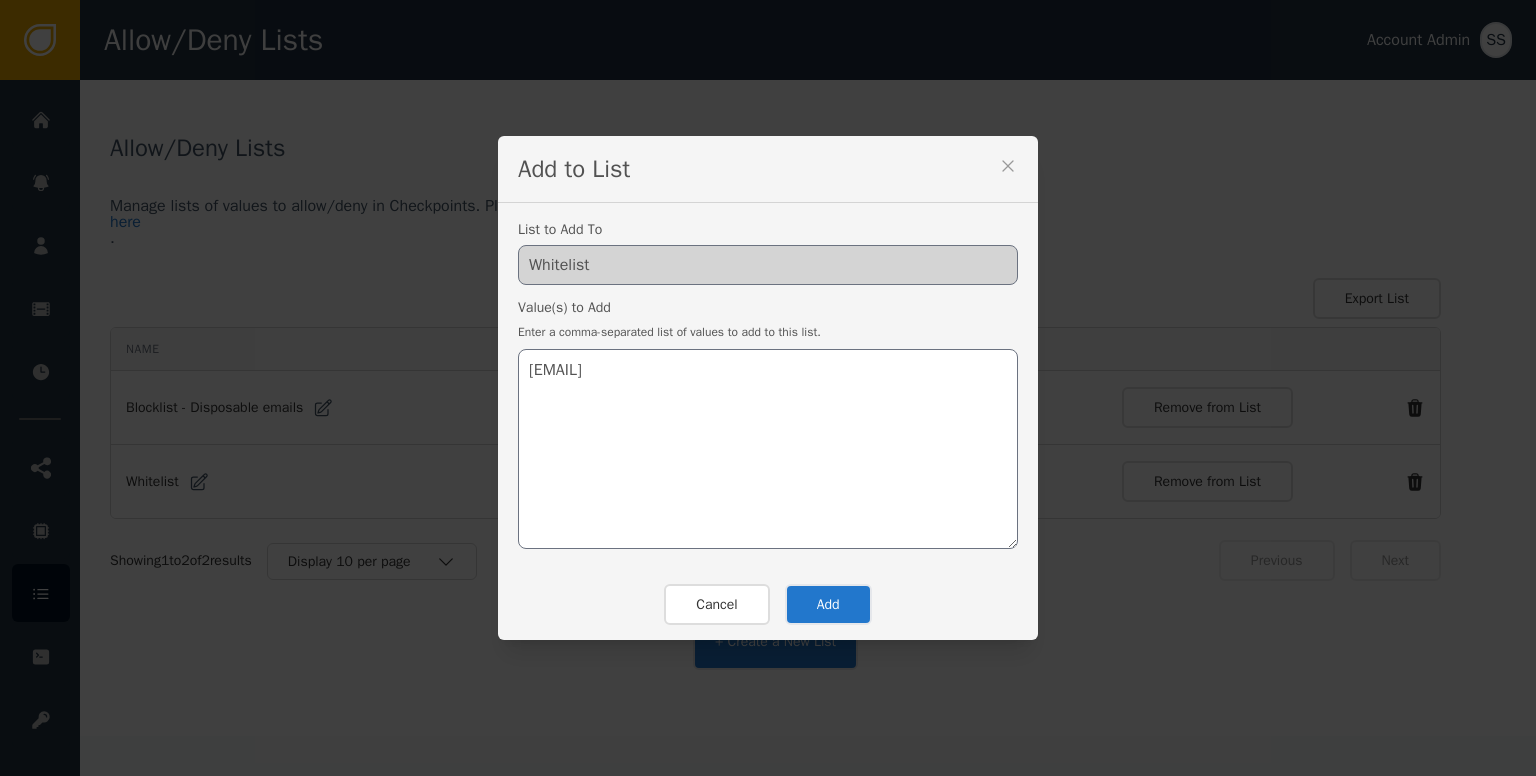click on "Add" at bounding box center [828, 604] 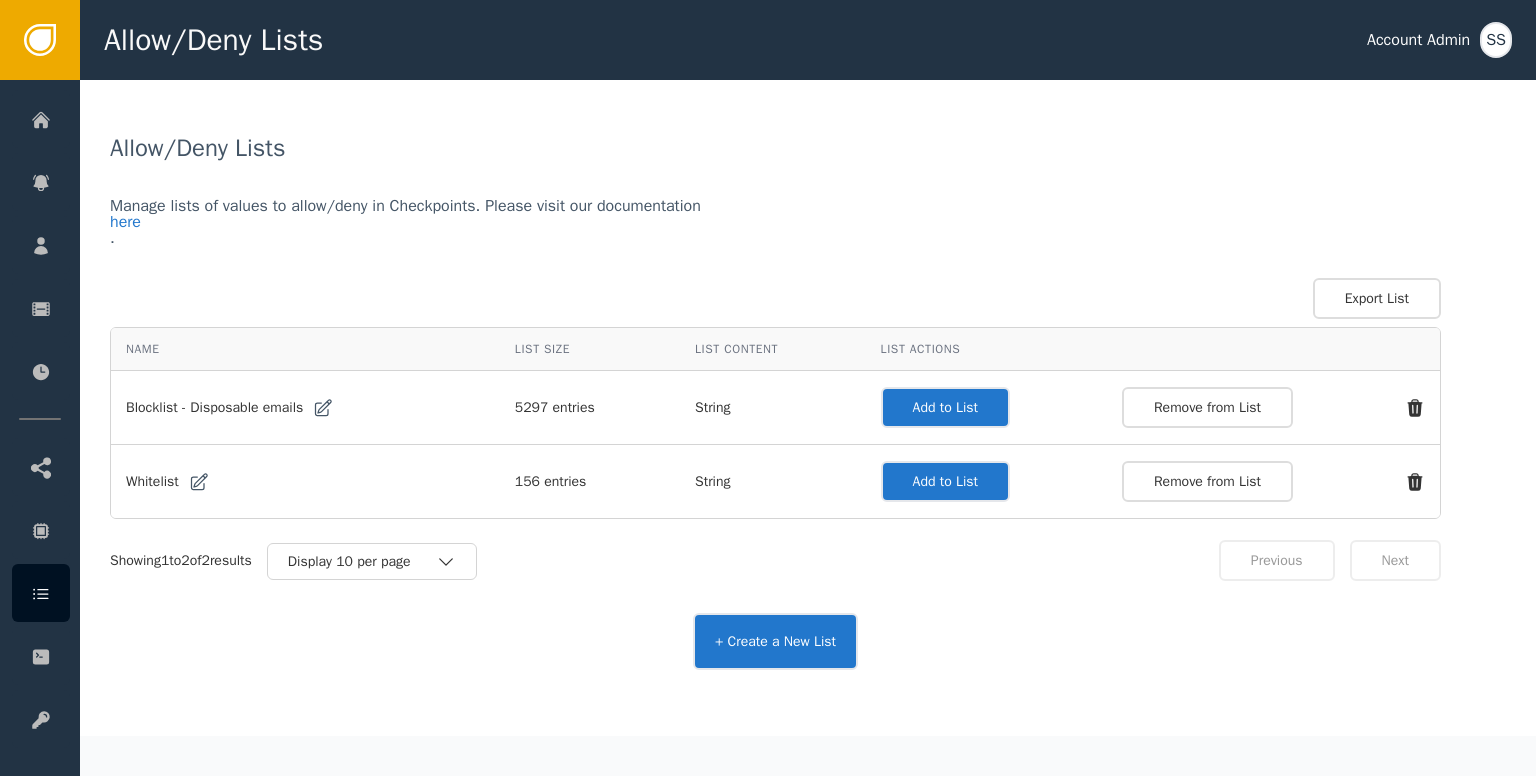 click on "Add to List" at bounding box center (945, 407) 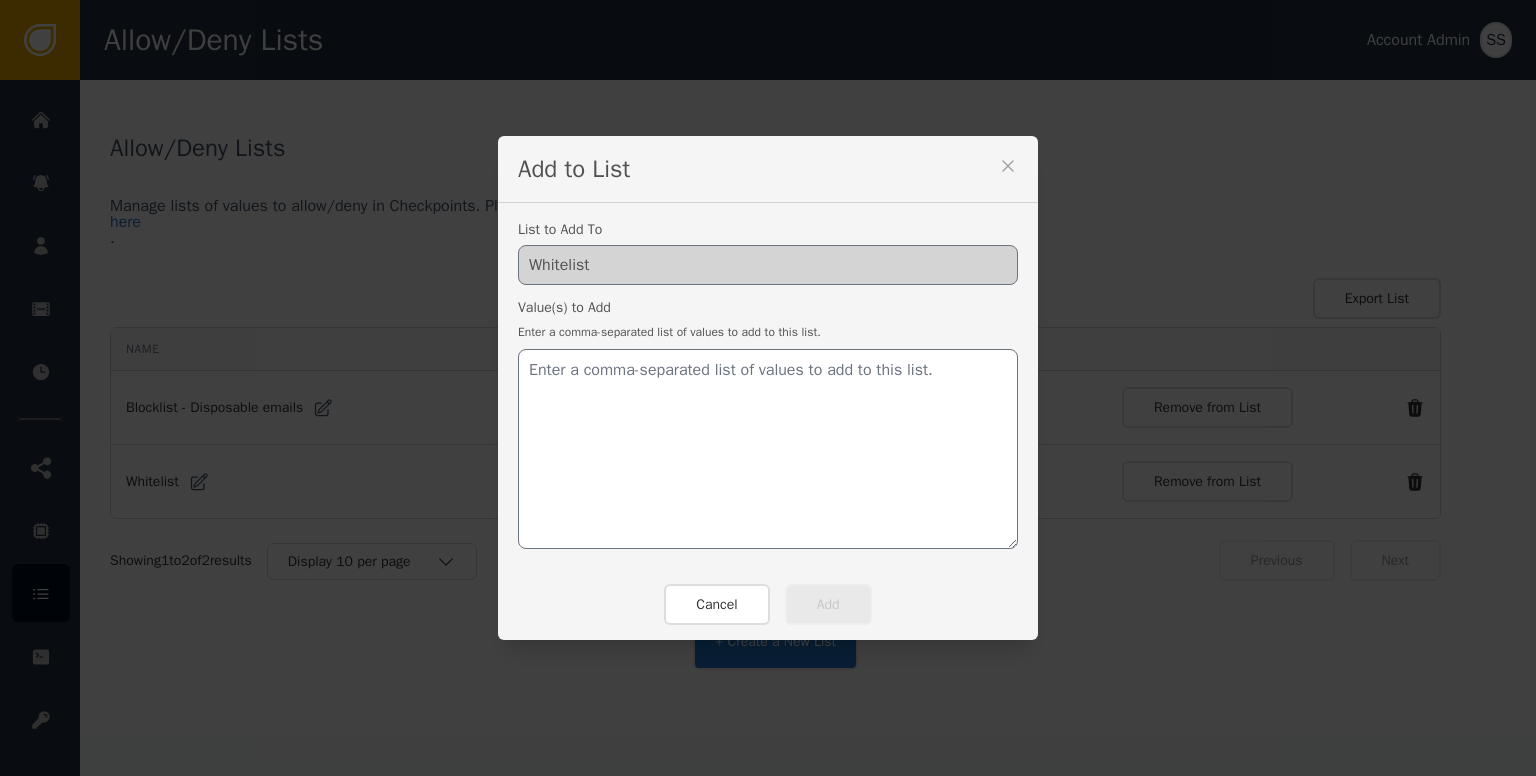 click on "Add to List List to Add To Whitelist Value(s) to Add Enter a comma-separated list of values to add to this list. Cancel Add" at bounding box center (768, 388) 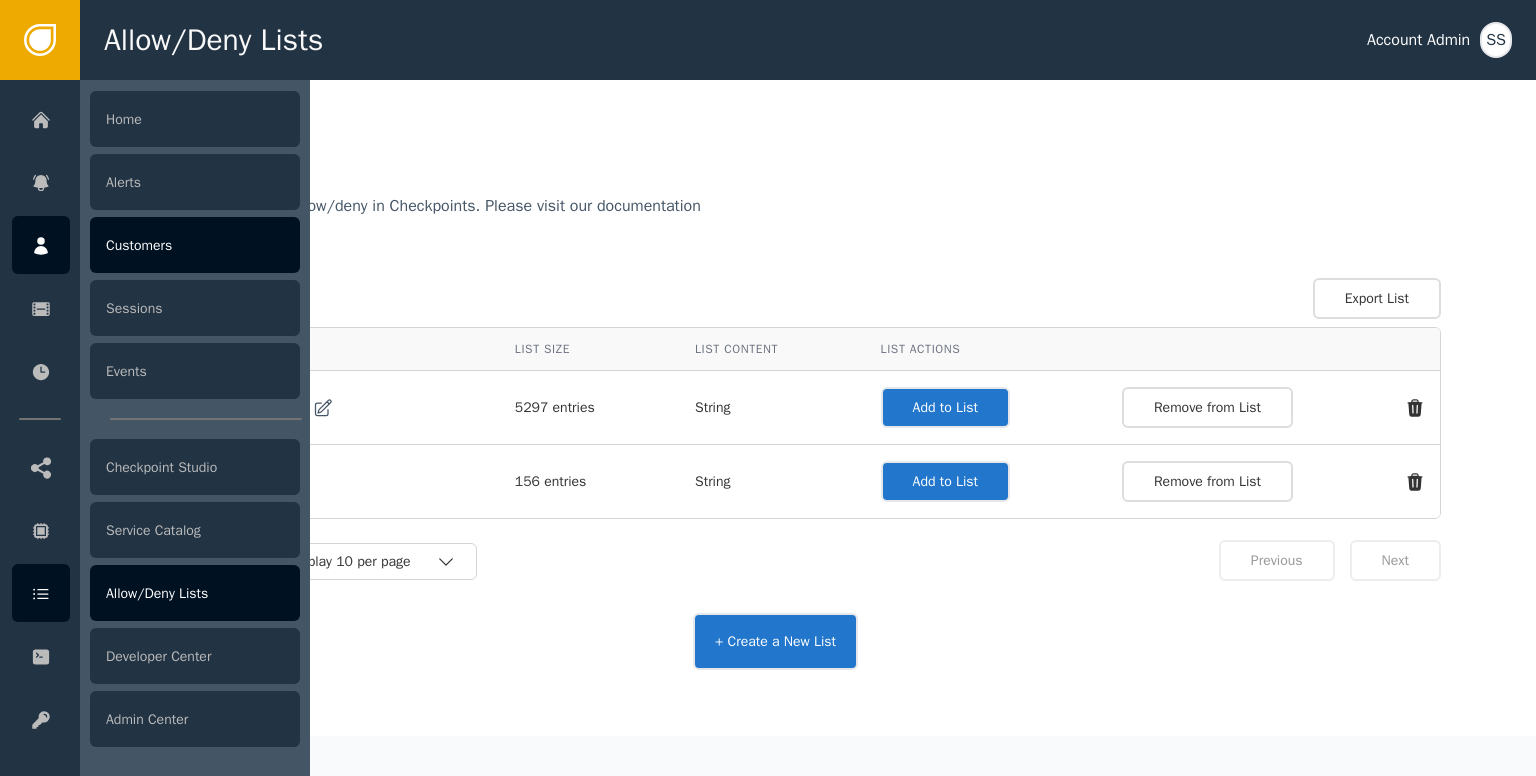 click at bounding box center (41, 245) 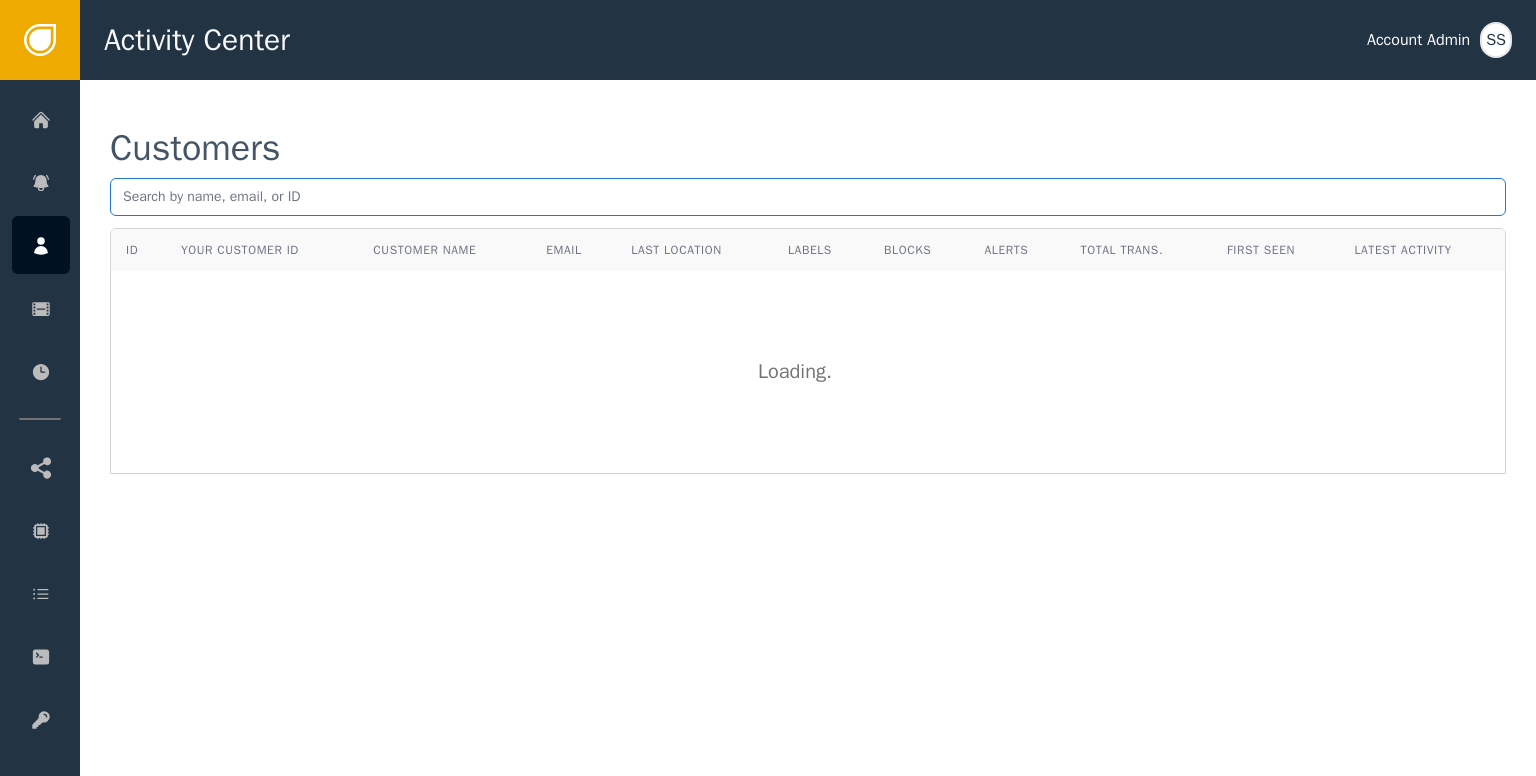 click at bounding box center [808, 197] 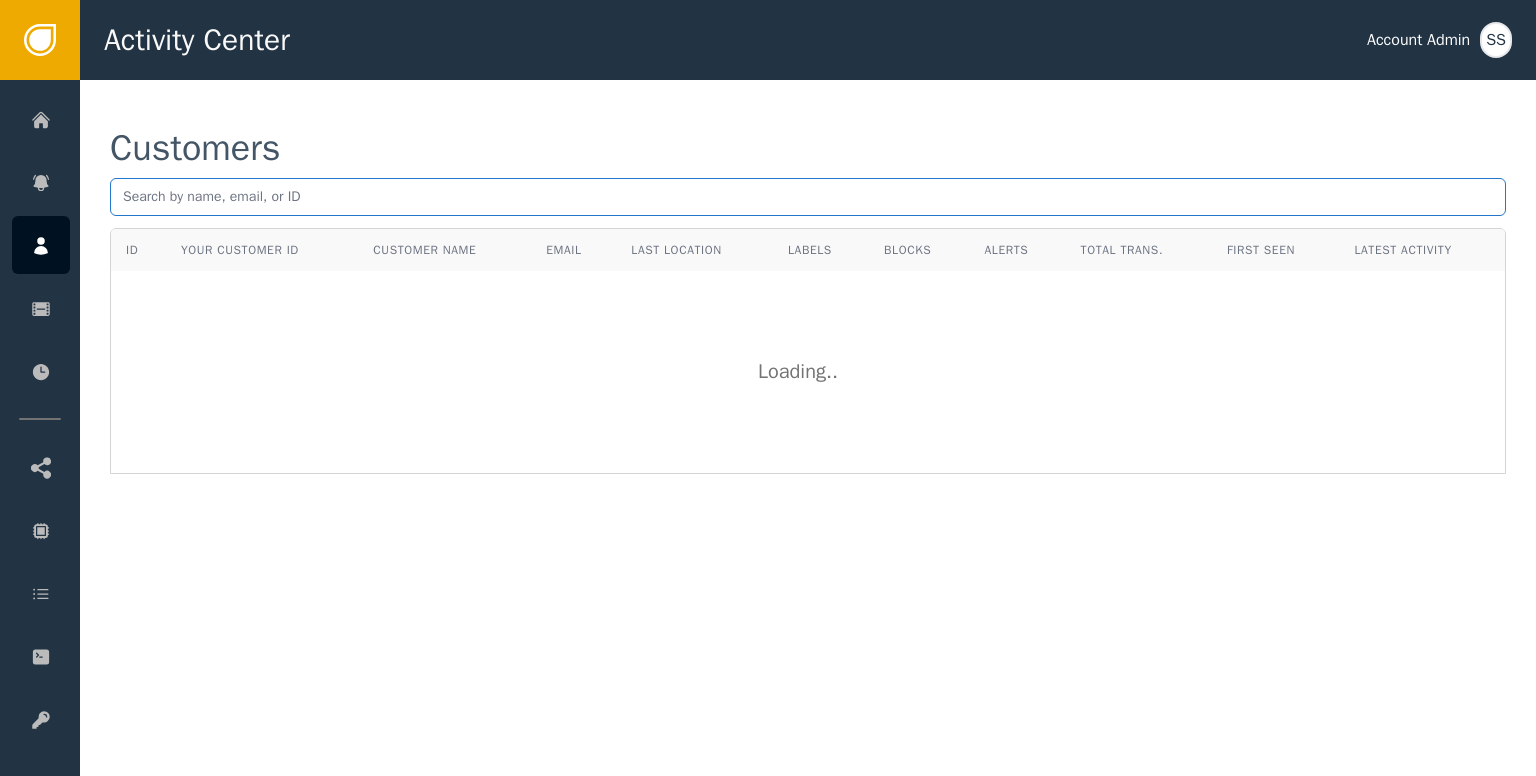 paste on "[EMAIL]" 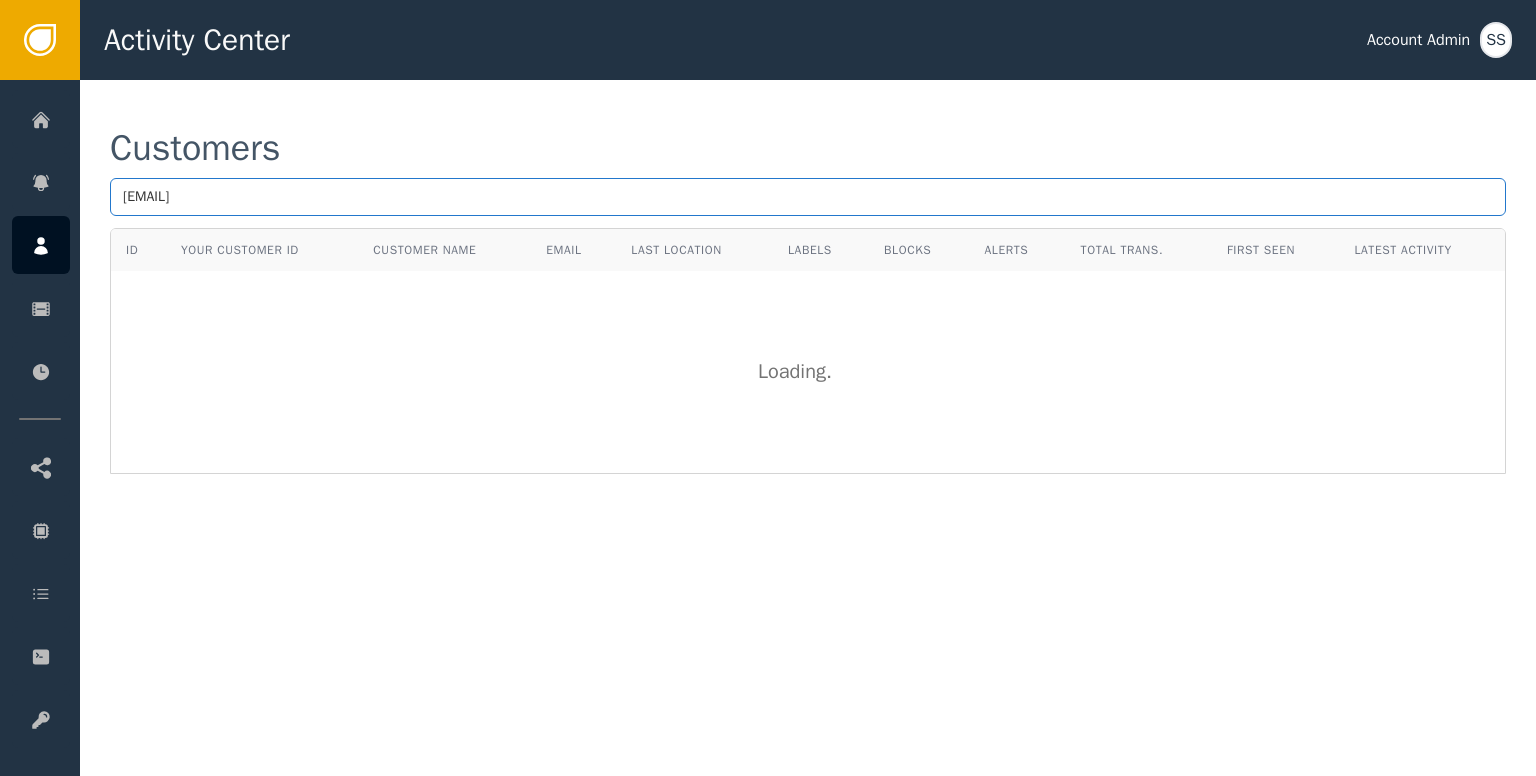 type on "[EMAIL]" 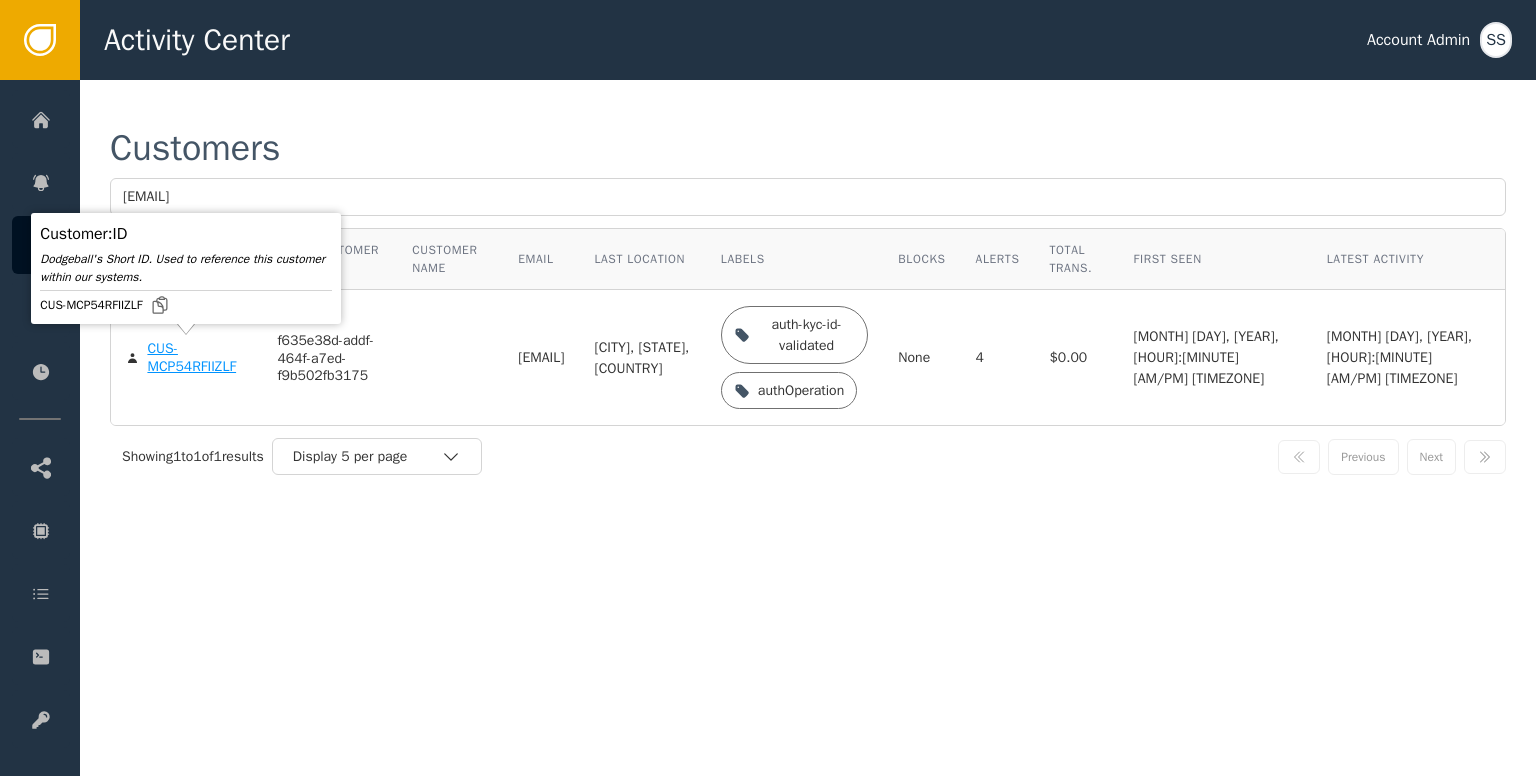 click on "CUS-MCP54RFIIZLF" at bounding box center [197, 357] 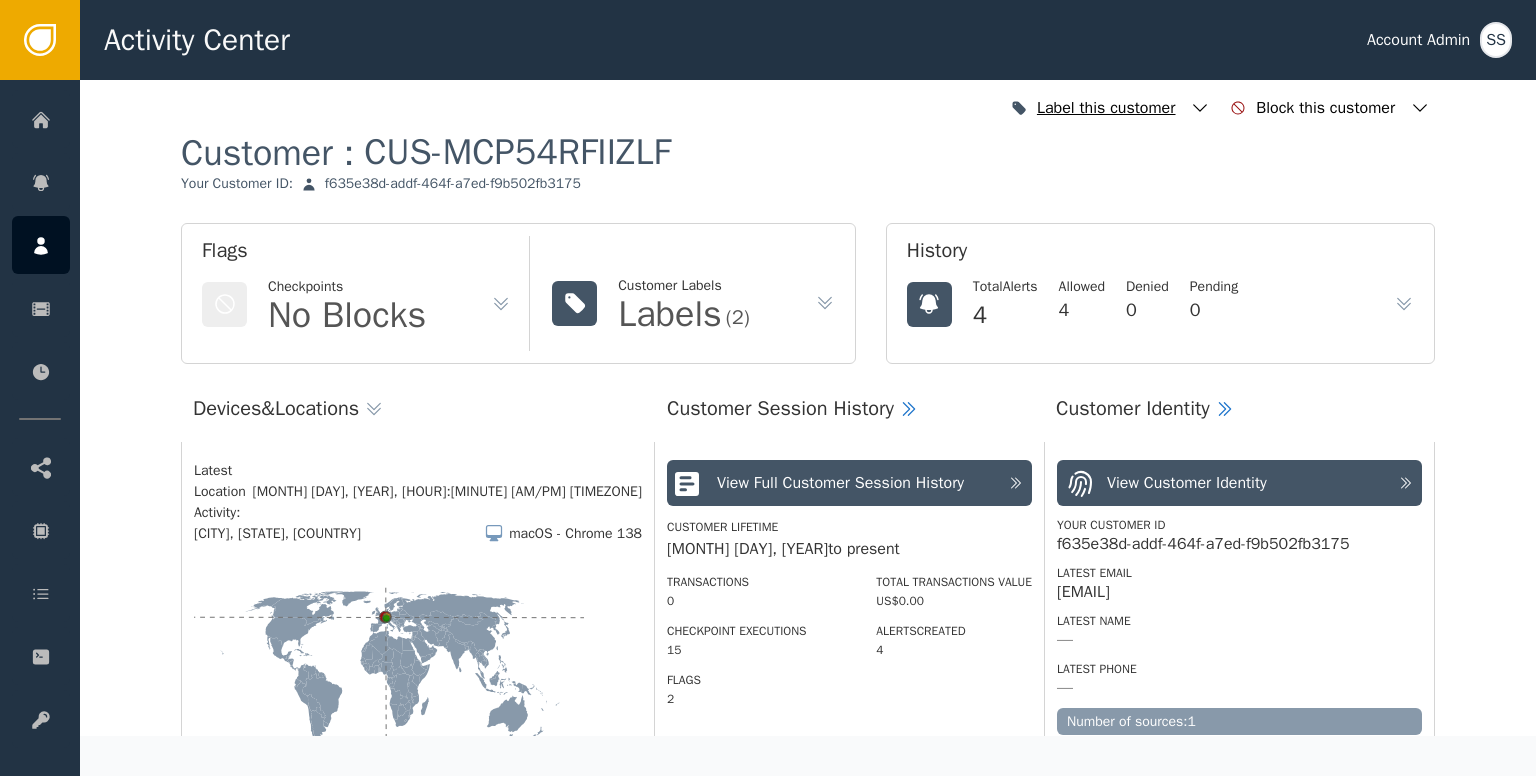 click at bounding box center (1200, 108) 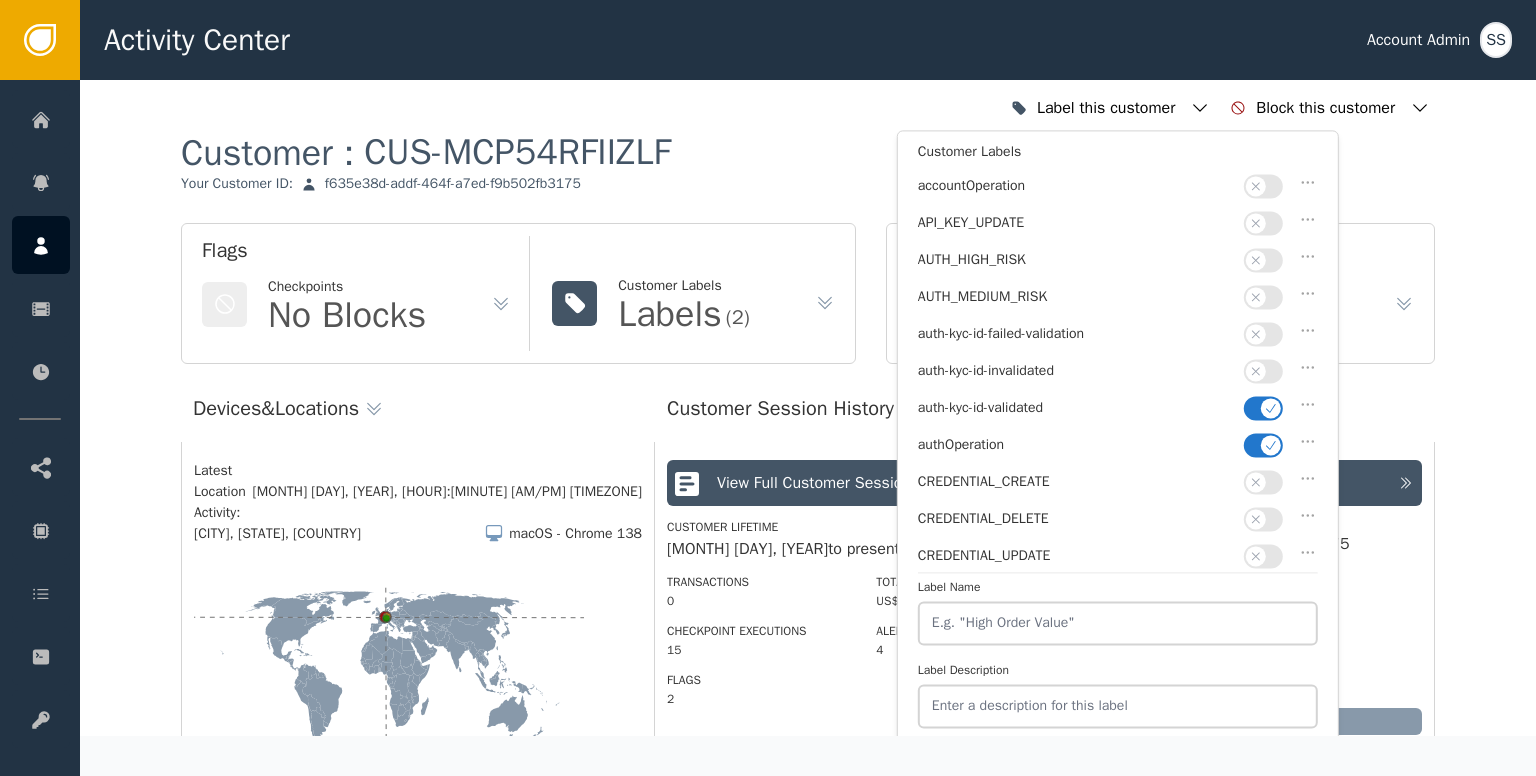 click at bounding box center (1271, 445) 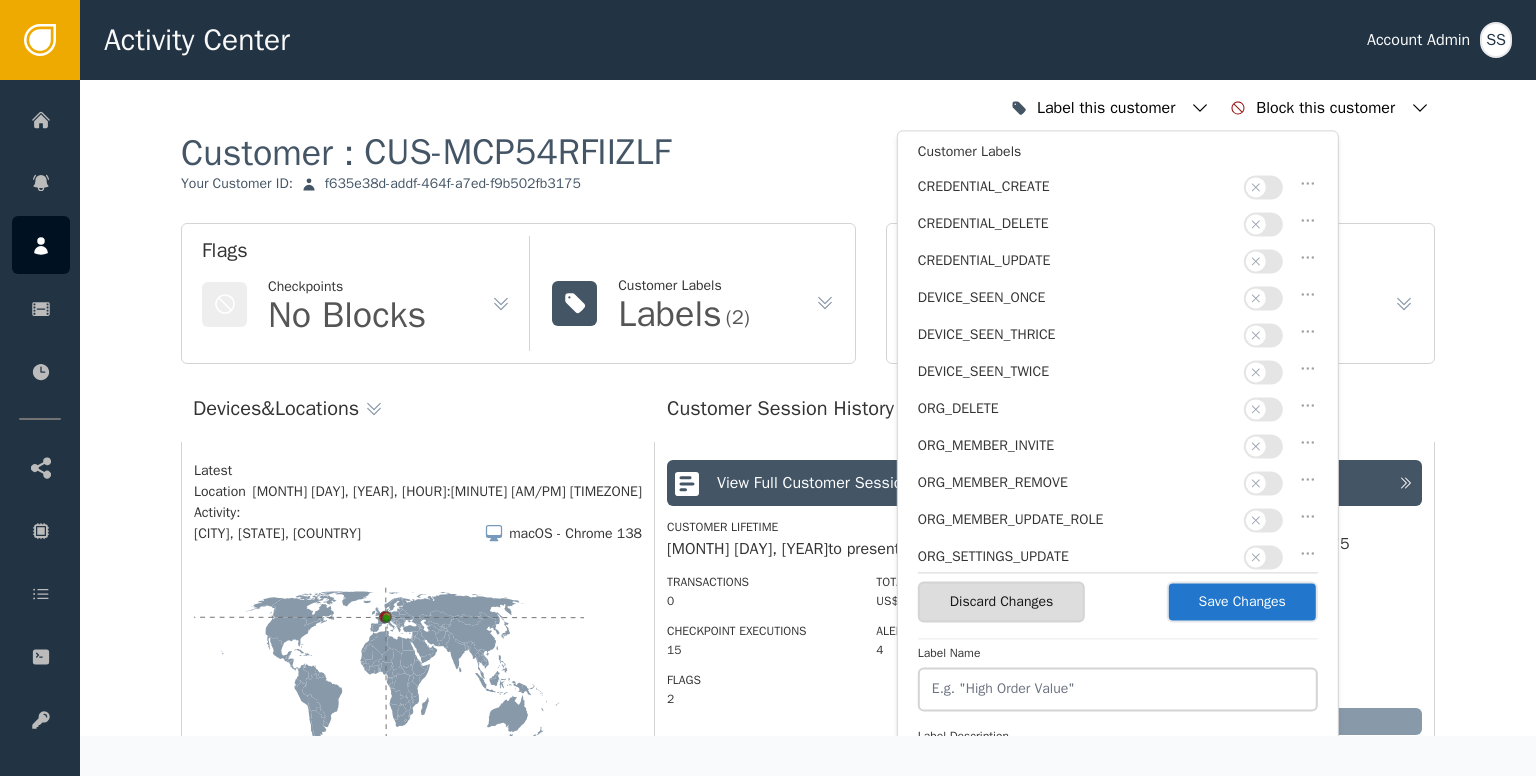scroll, scrollTop: 500, scrollLeft: 0, axis: vertical 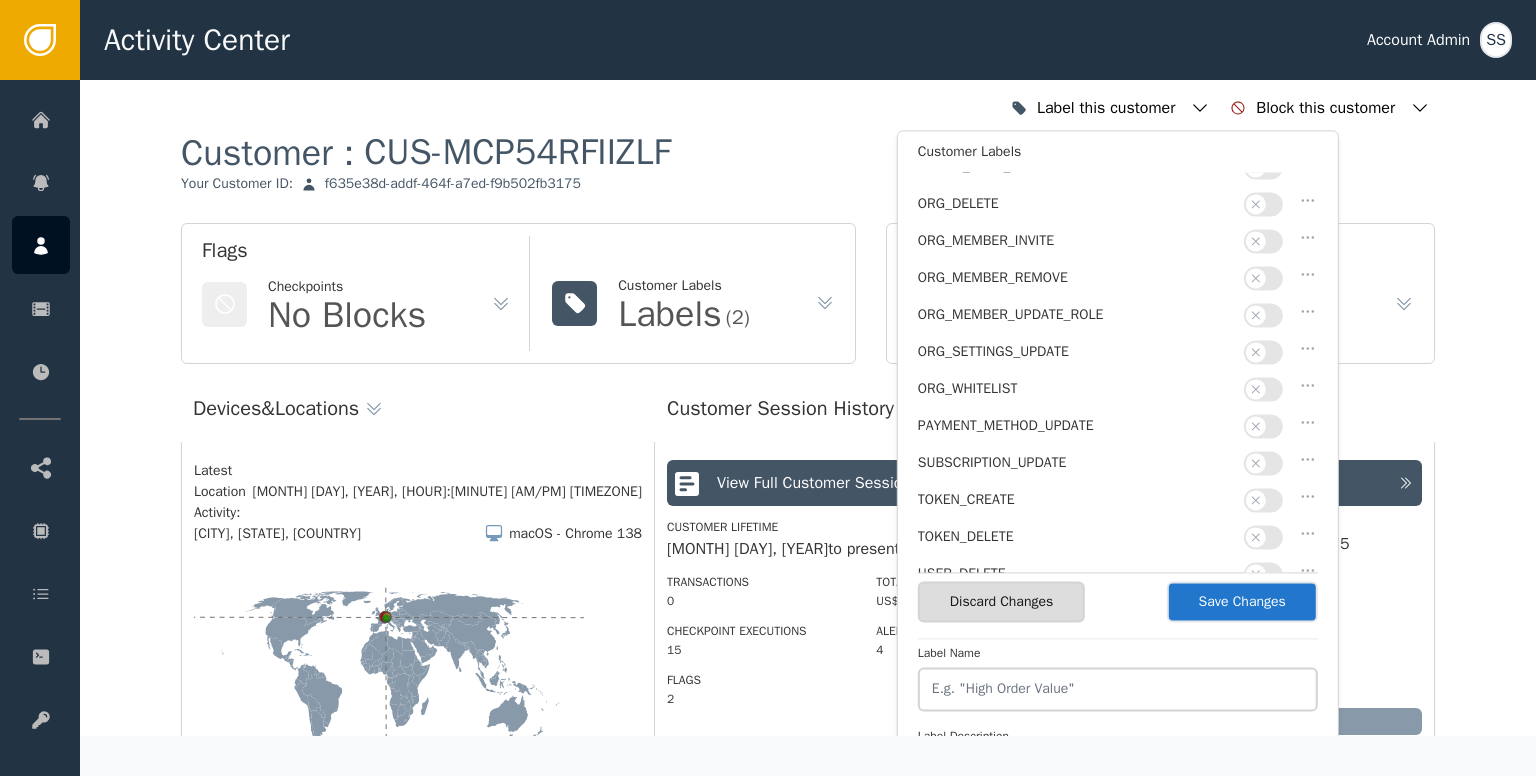 click on "Save Changes" at bounding box center [1242, 601] 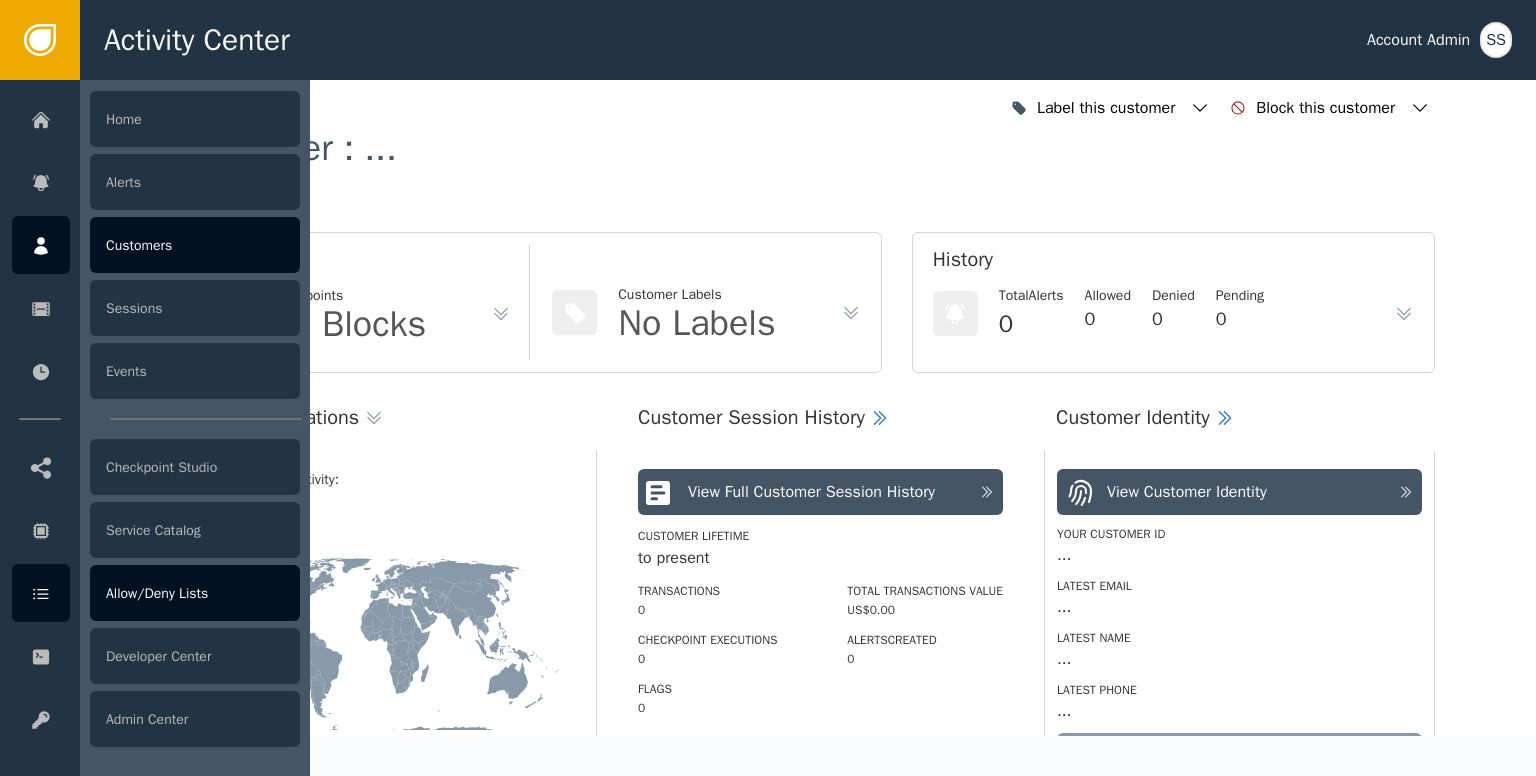 click on "Allow/Deny Lists" at bounding box center (195, 593) 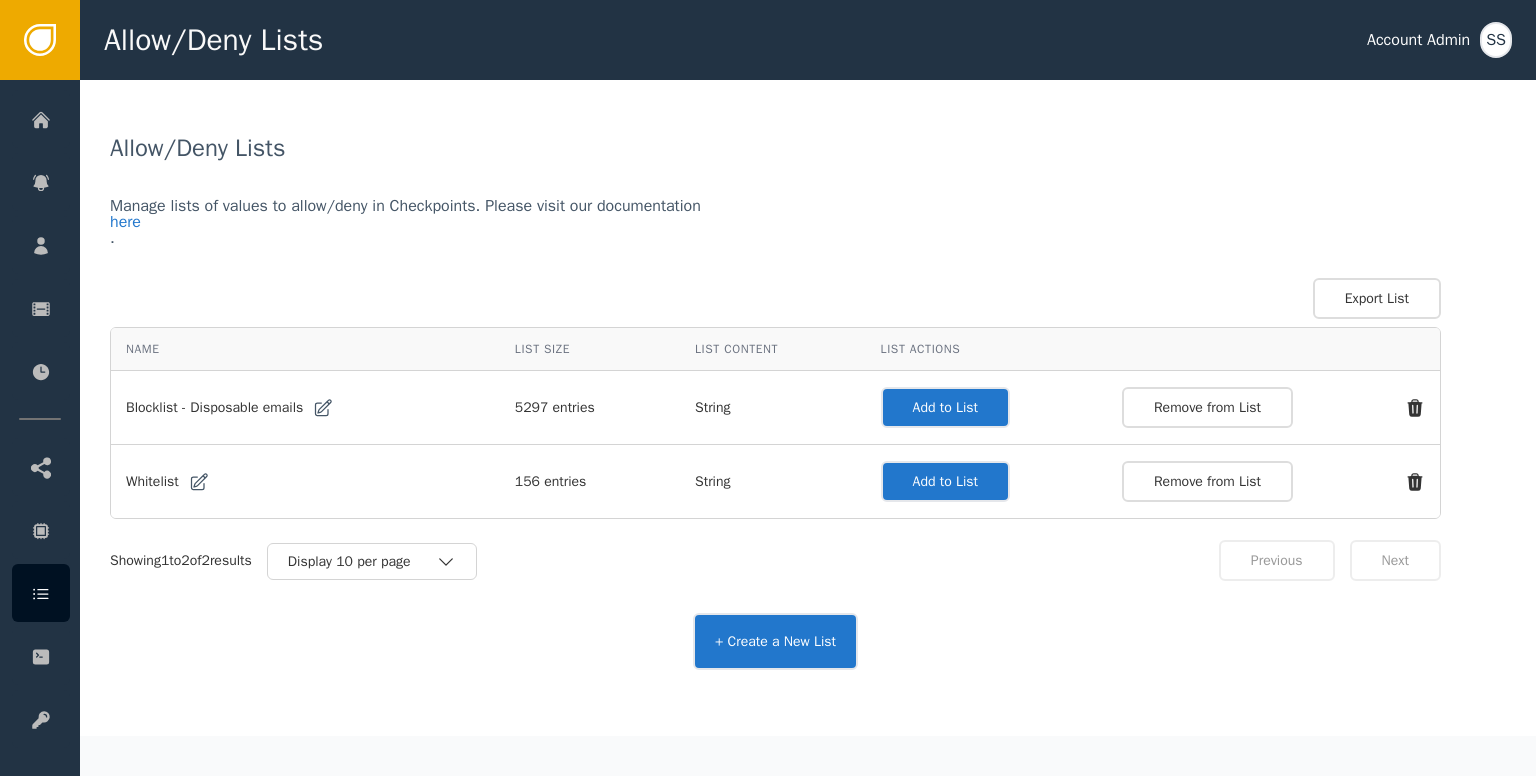 click on "Add to List" at bounding box center [945, 407] 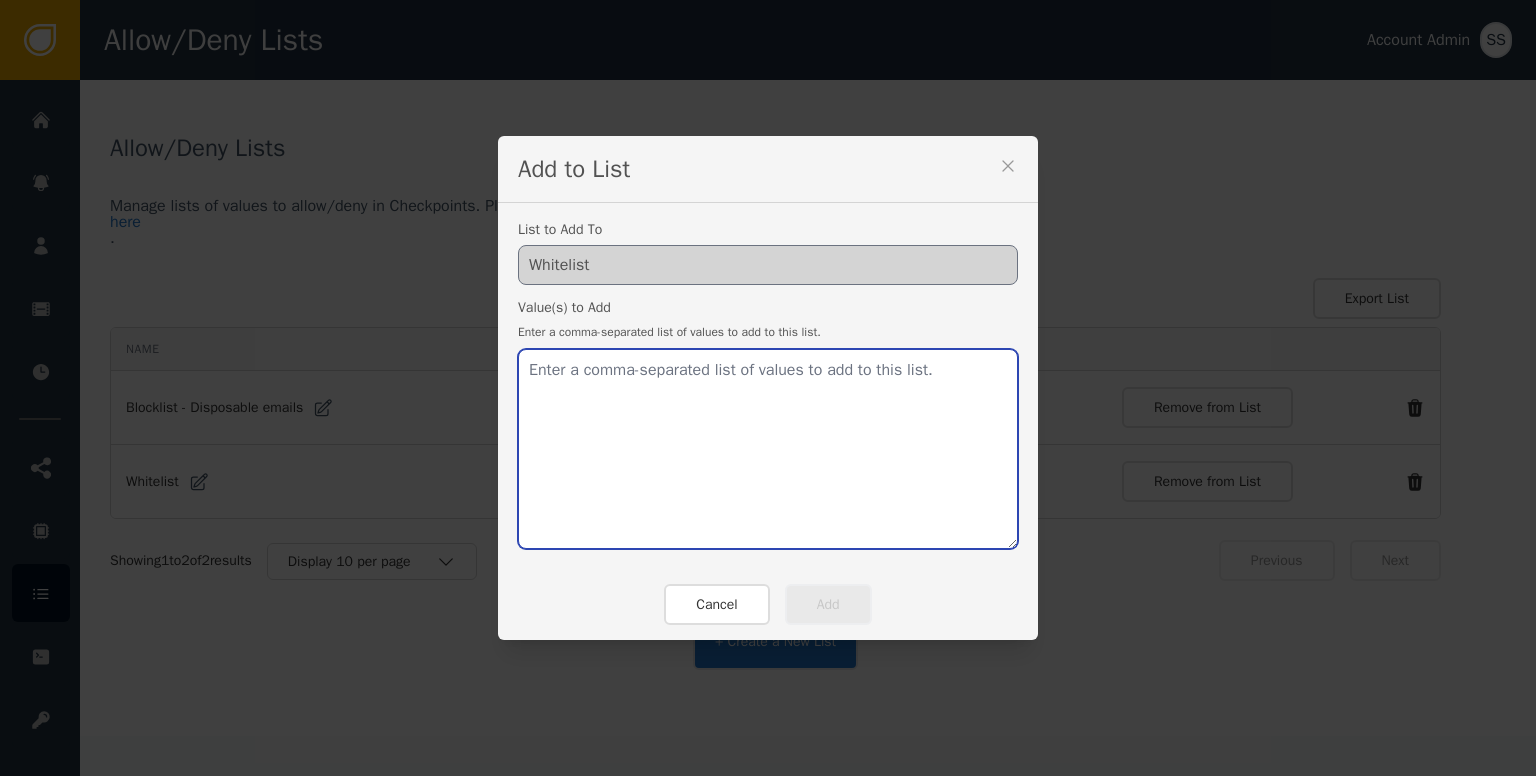 click at bounding box center [768, 449] 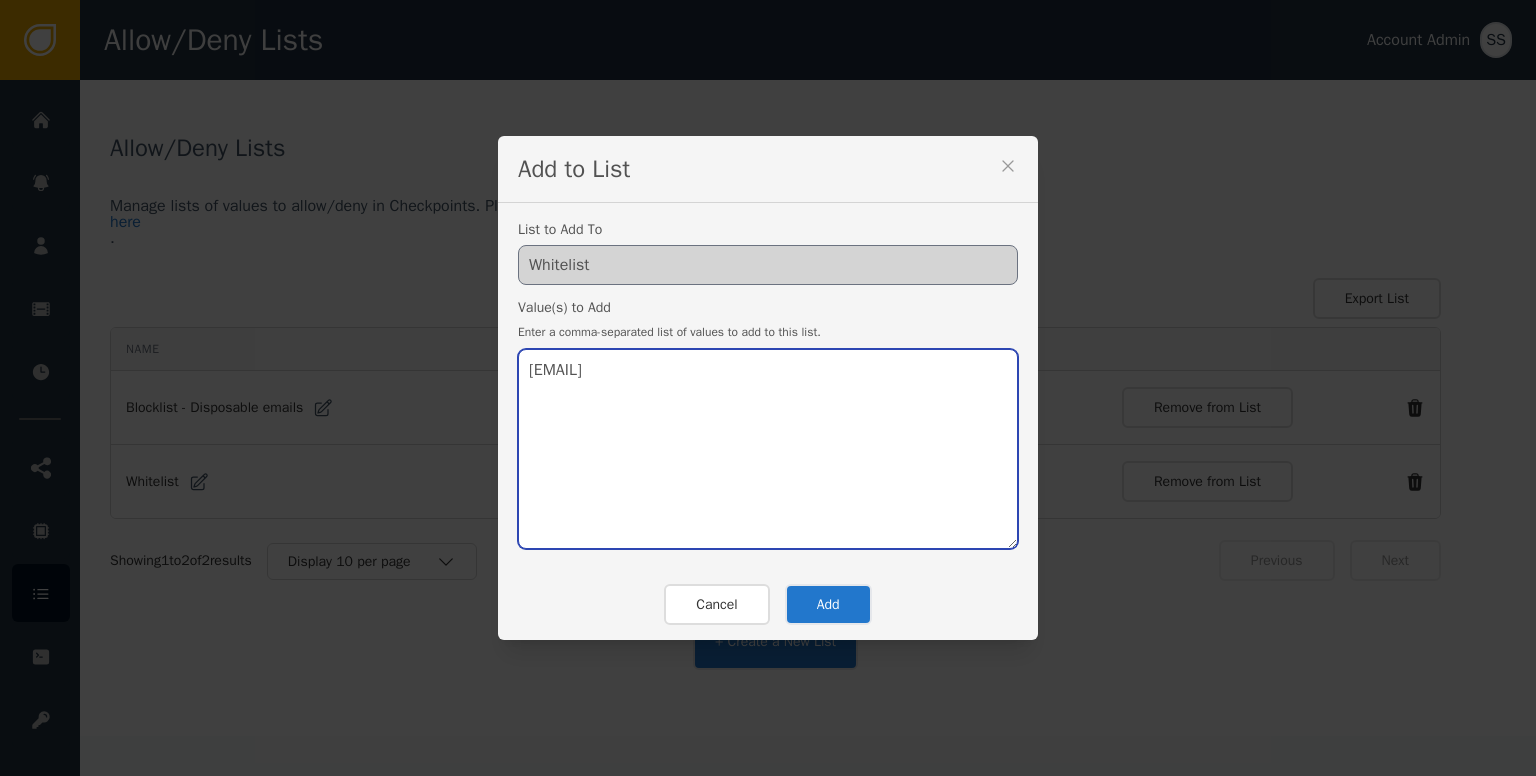 type on "[EMAIL]" 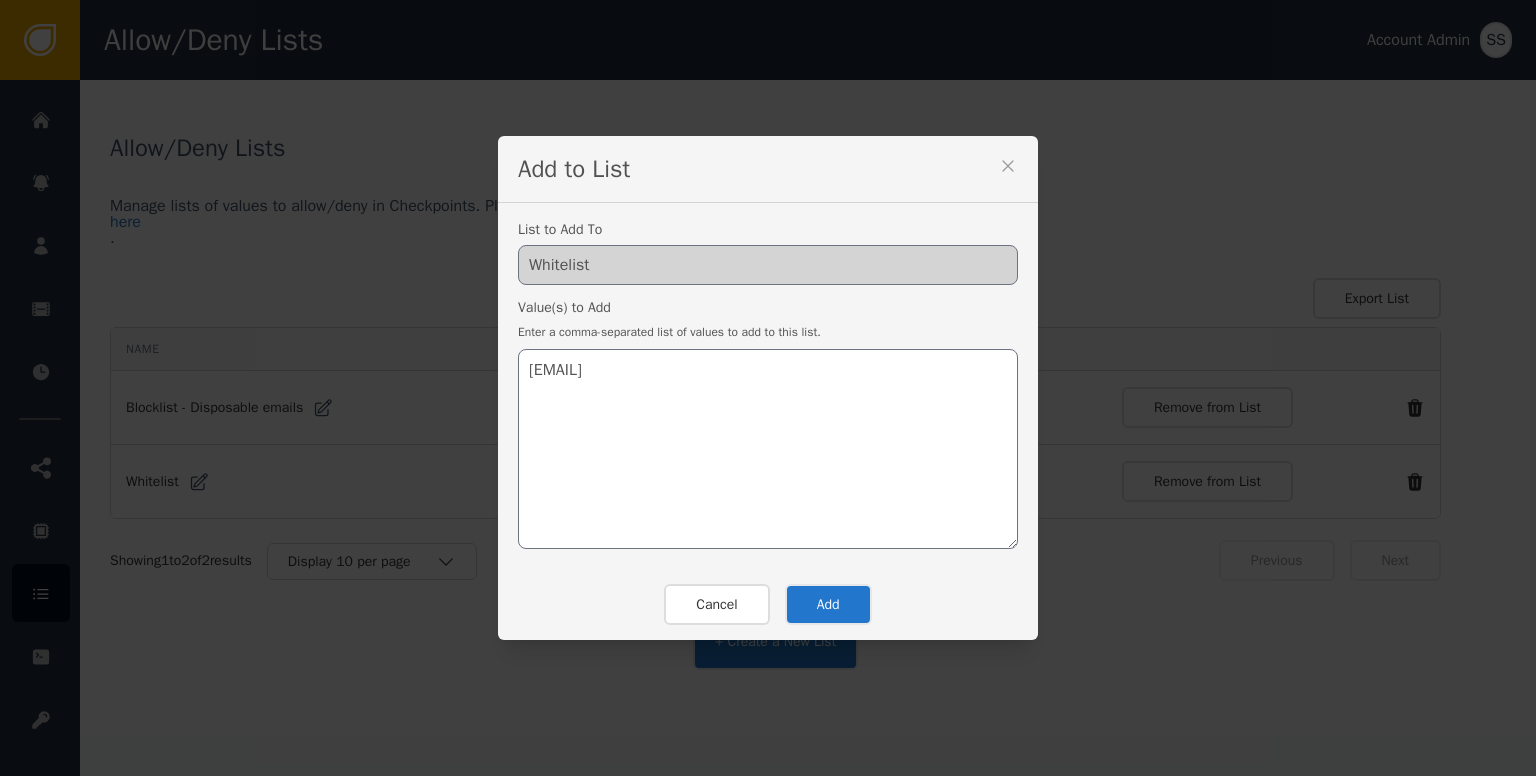 click on "Add" at bounding box center [828, 604] 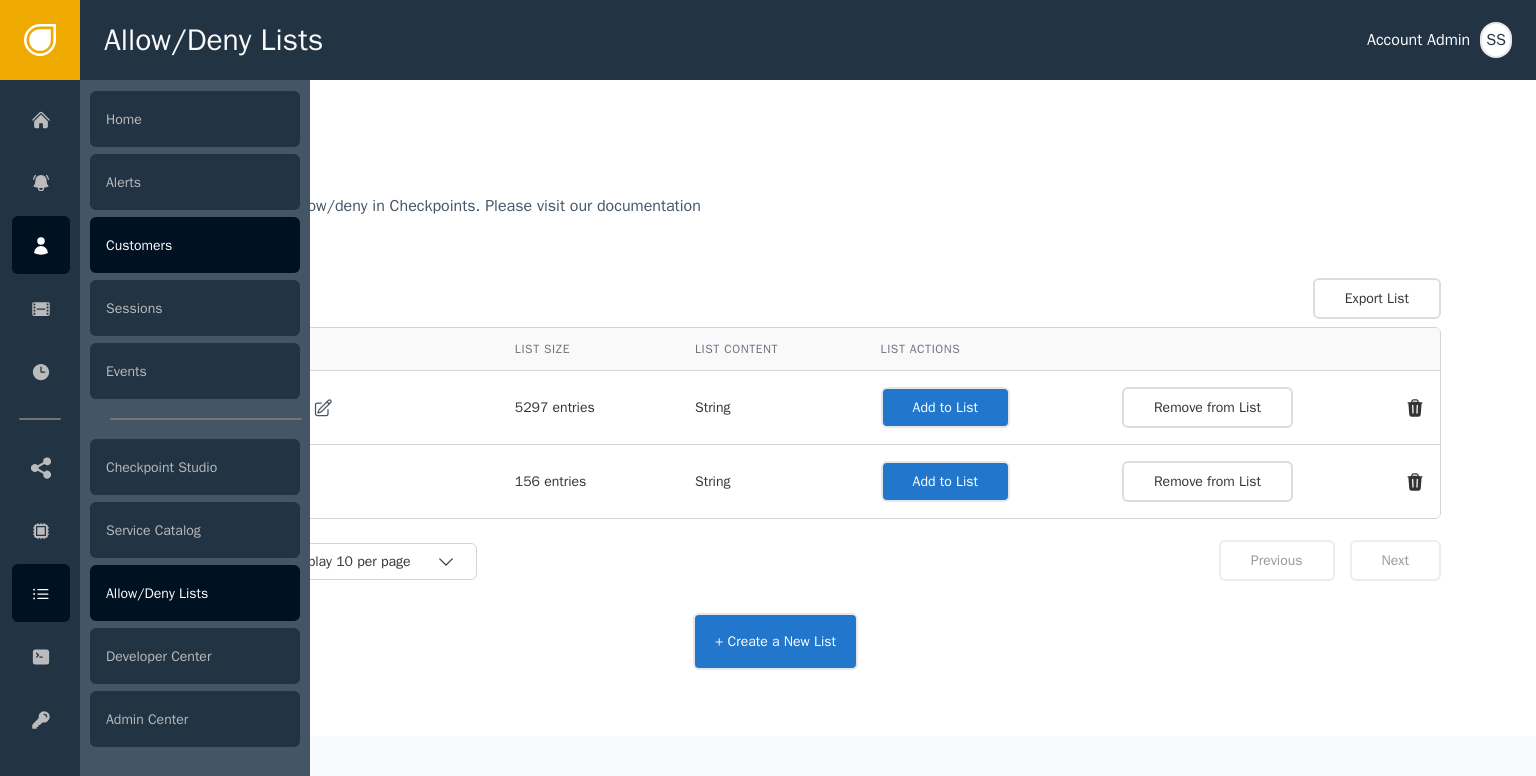 click at bounding box center (41, 245) 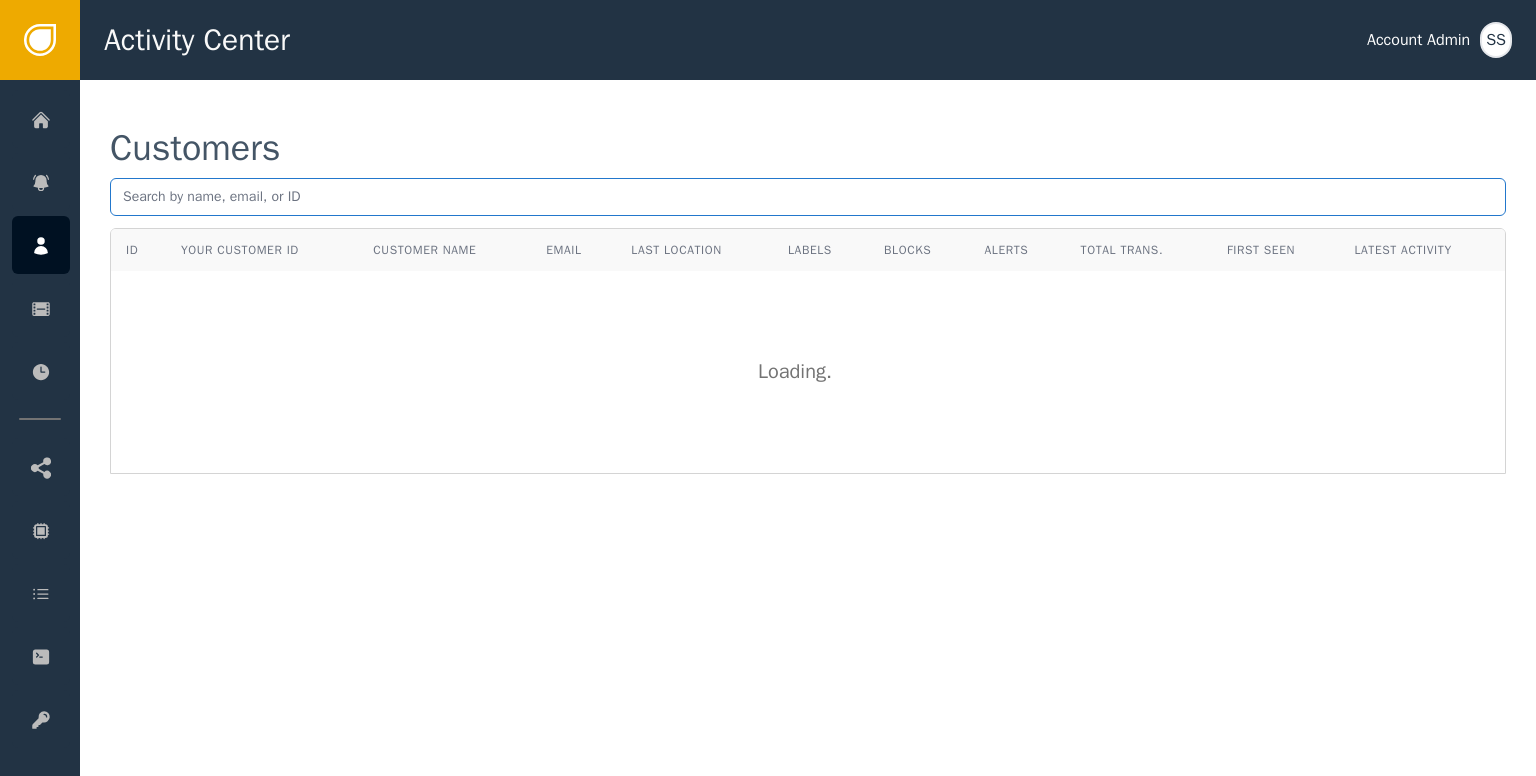 click at bounding box center [808, 197] 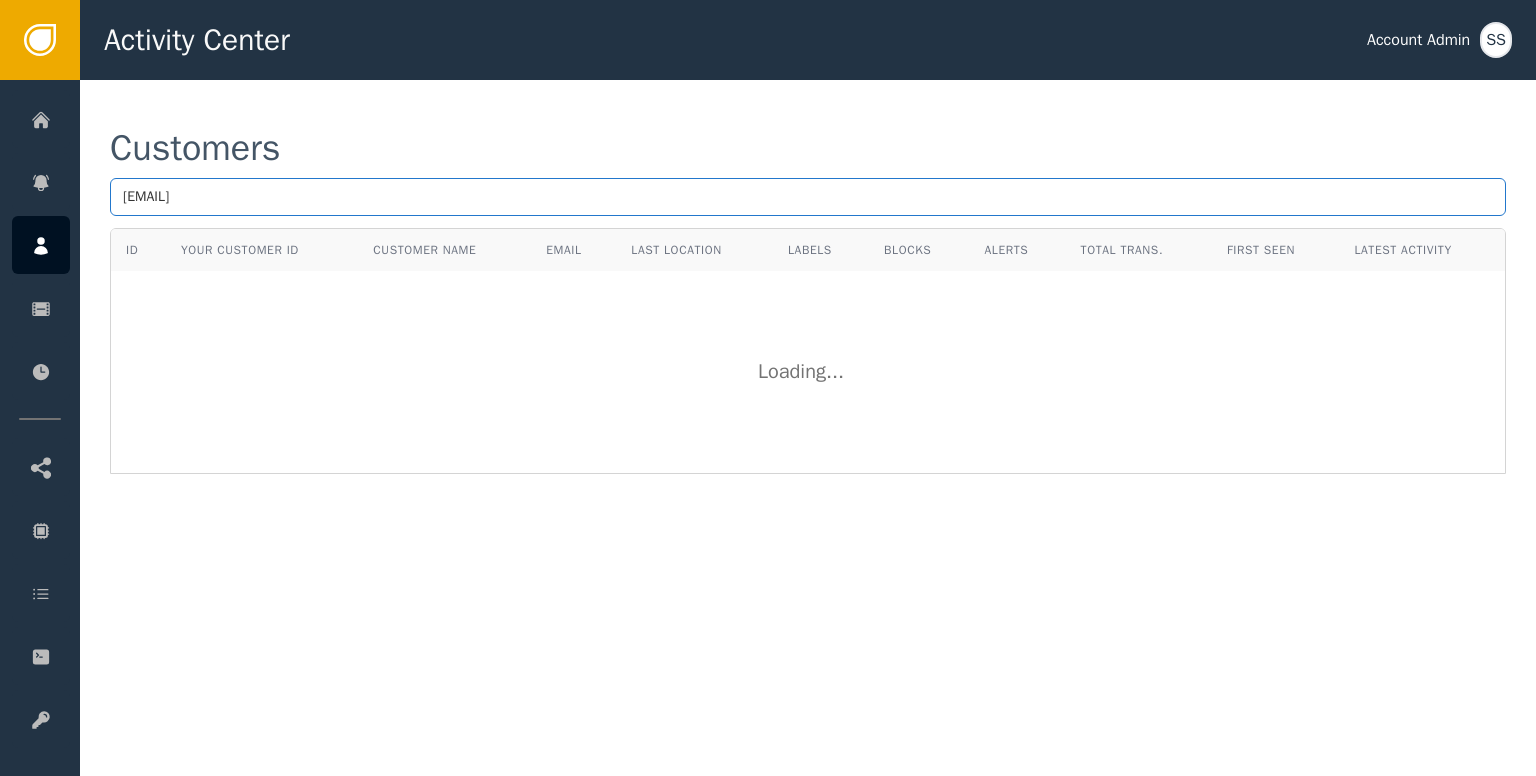 type on "[EMAIL]" 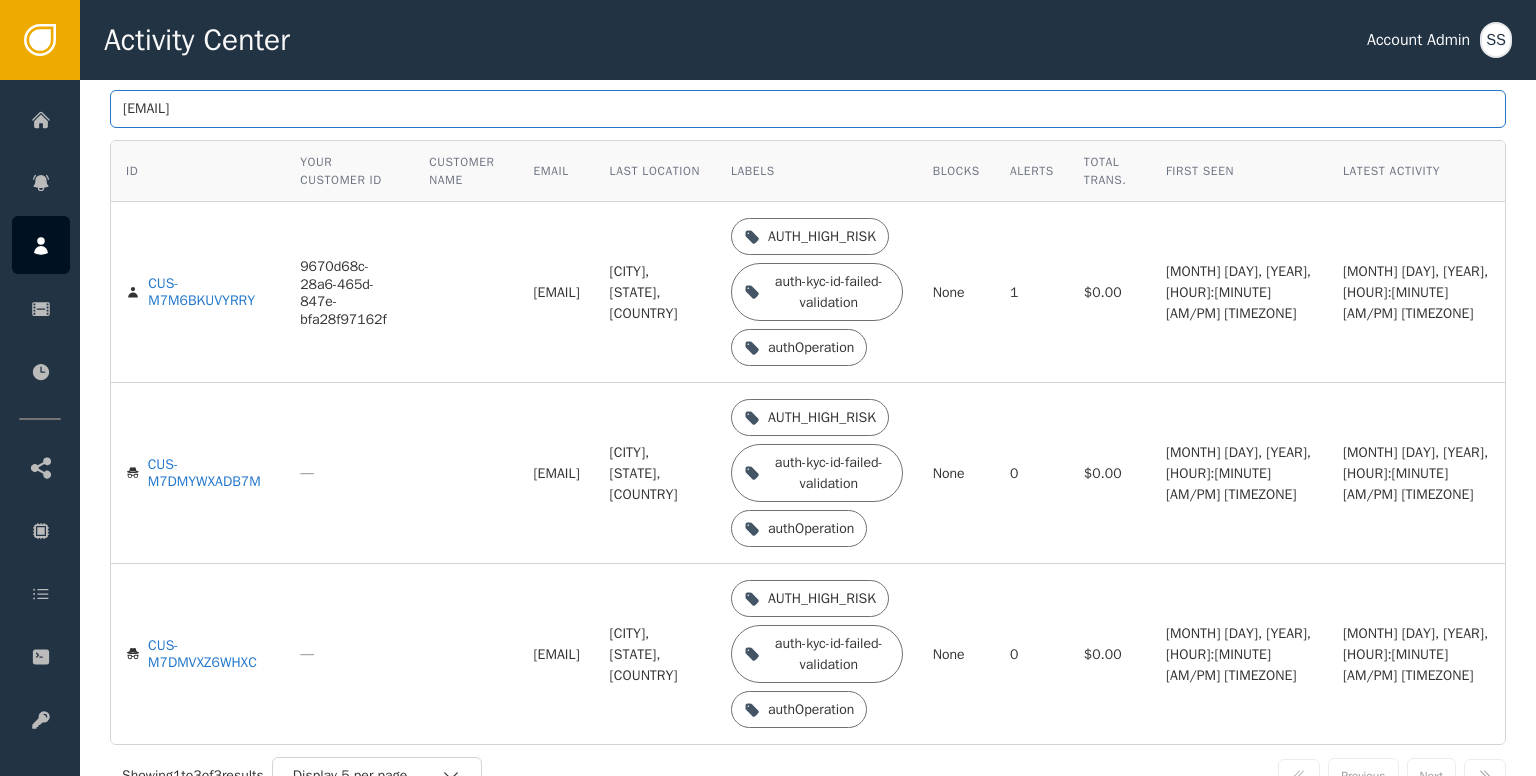 scroll, scrollTop: 0, scrollLeft: 0, axis: both 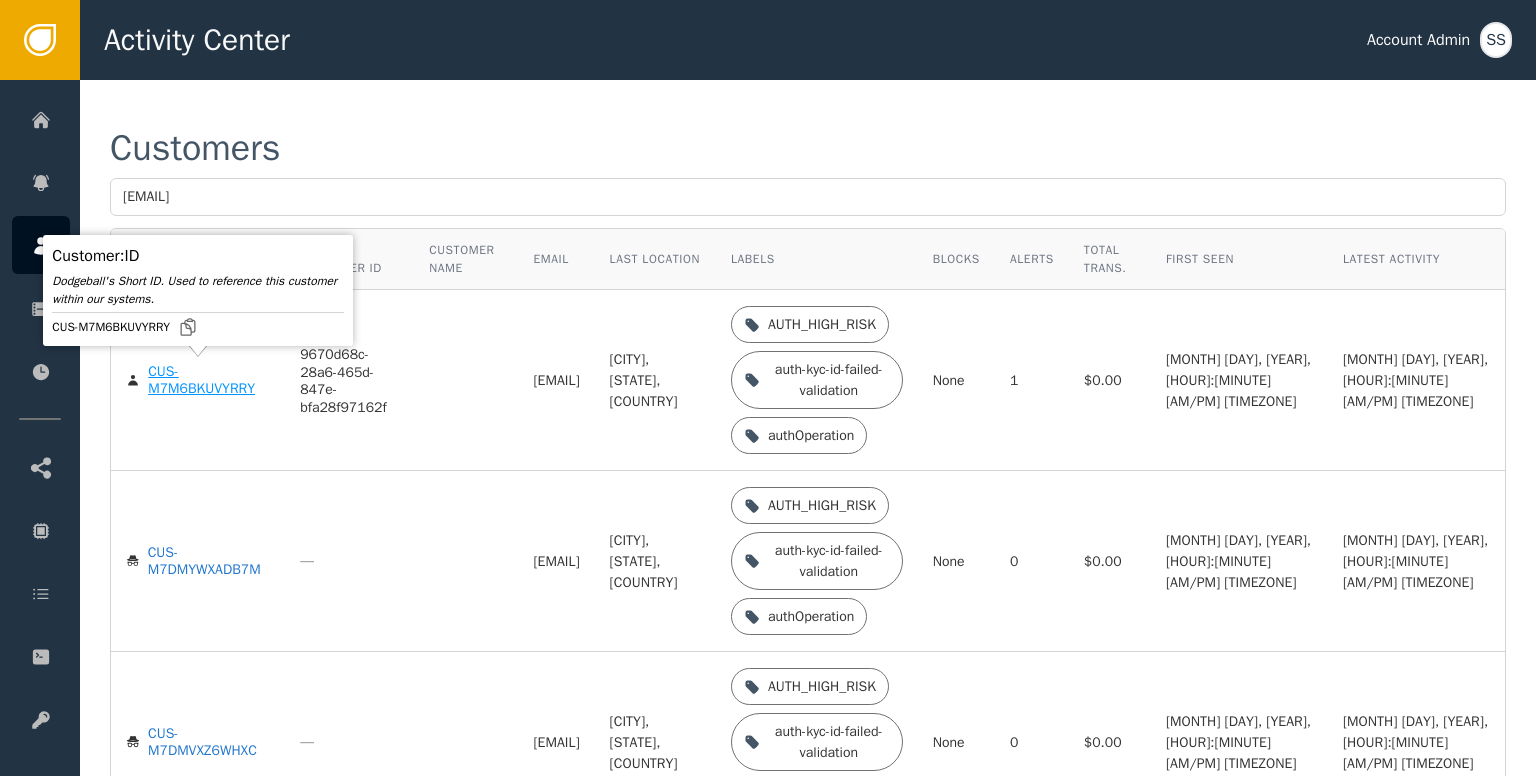 click on "CUS-M7M6BKUVYRRY" at bounding box center (209, 380) 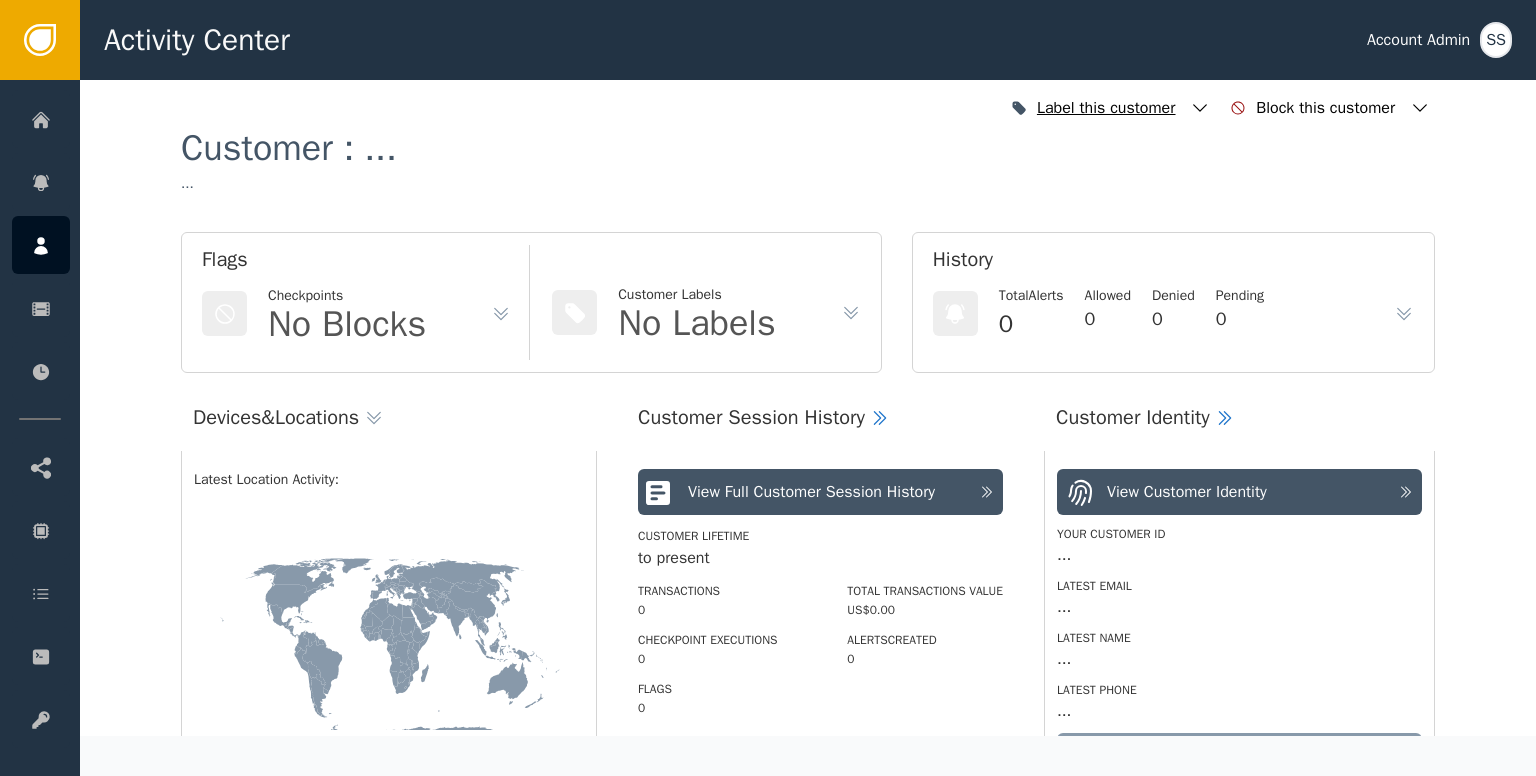 click at bounding box center [1200, 108] 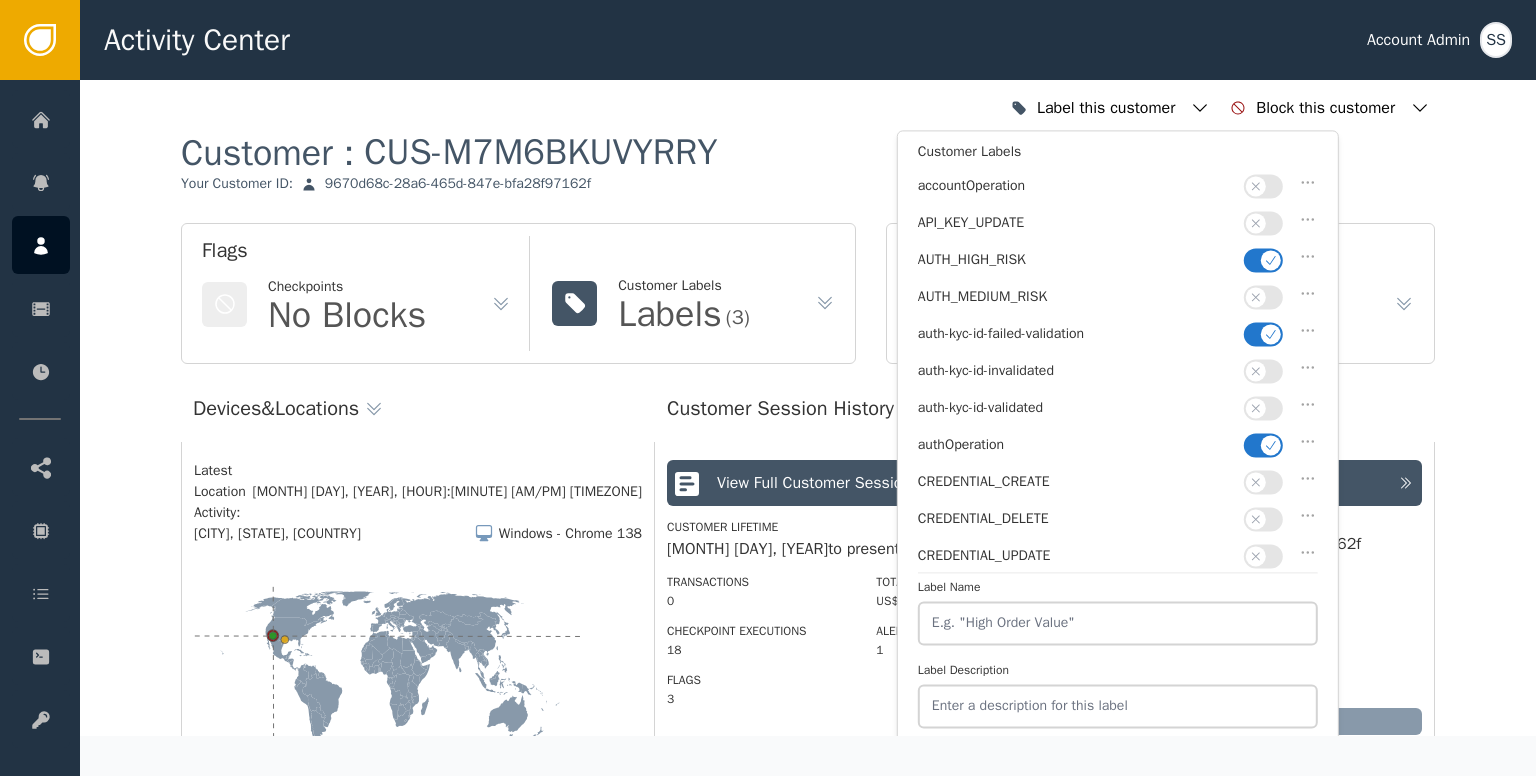 click at bounding box center (1263, 408) 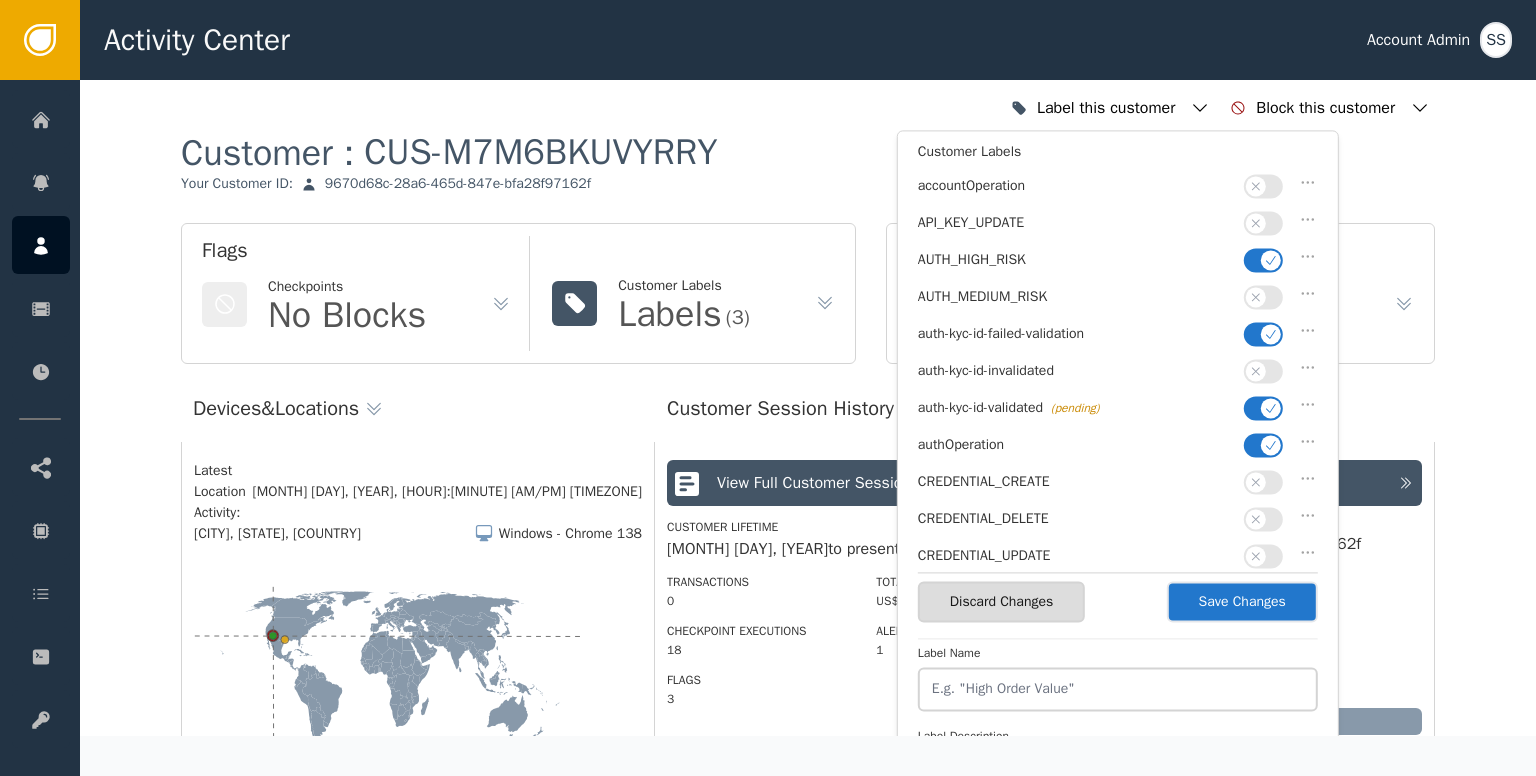 click at bounding box center [1271, 445] 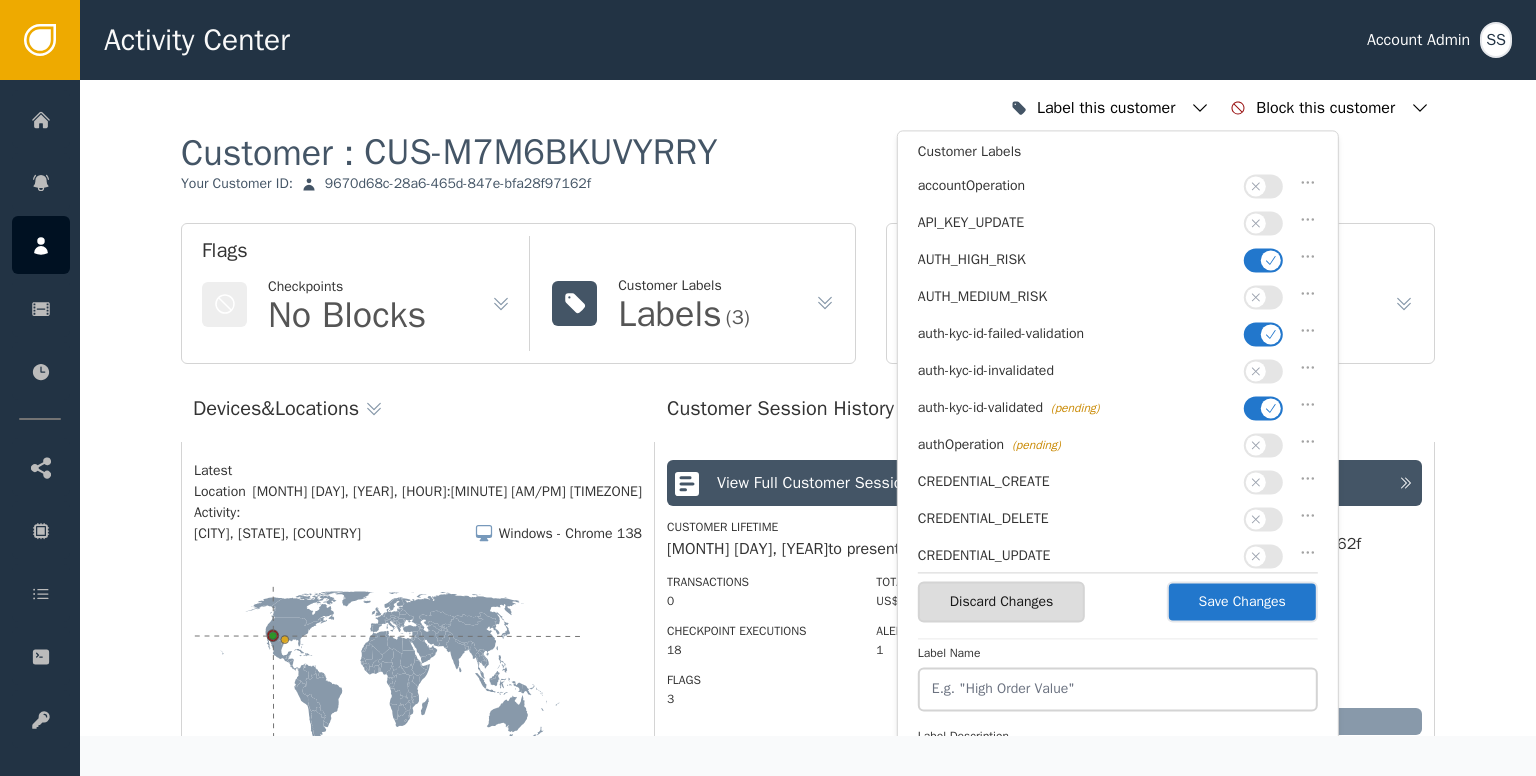 click at bounding box center [1263, 334] 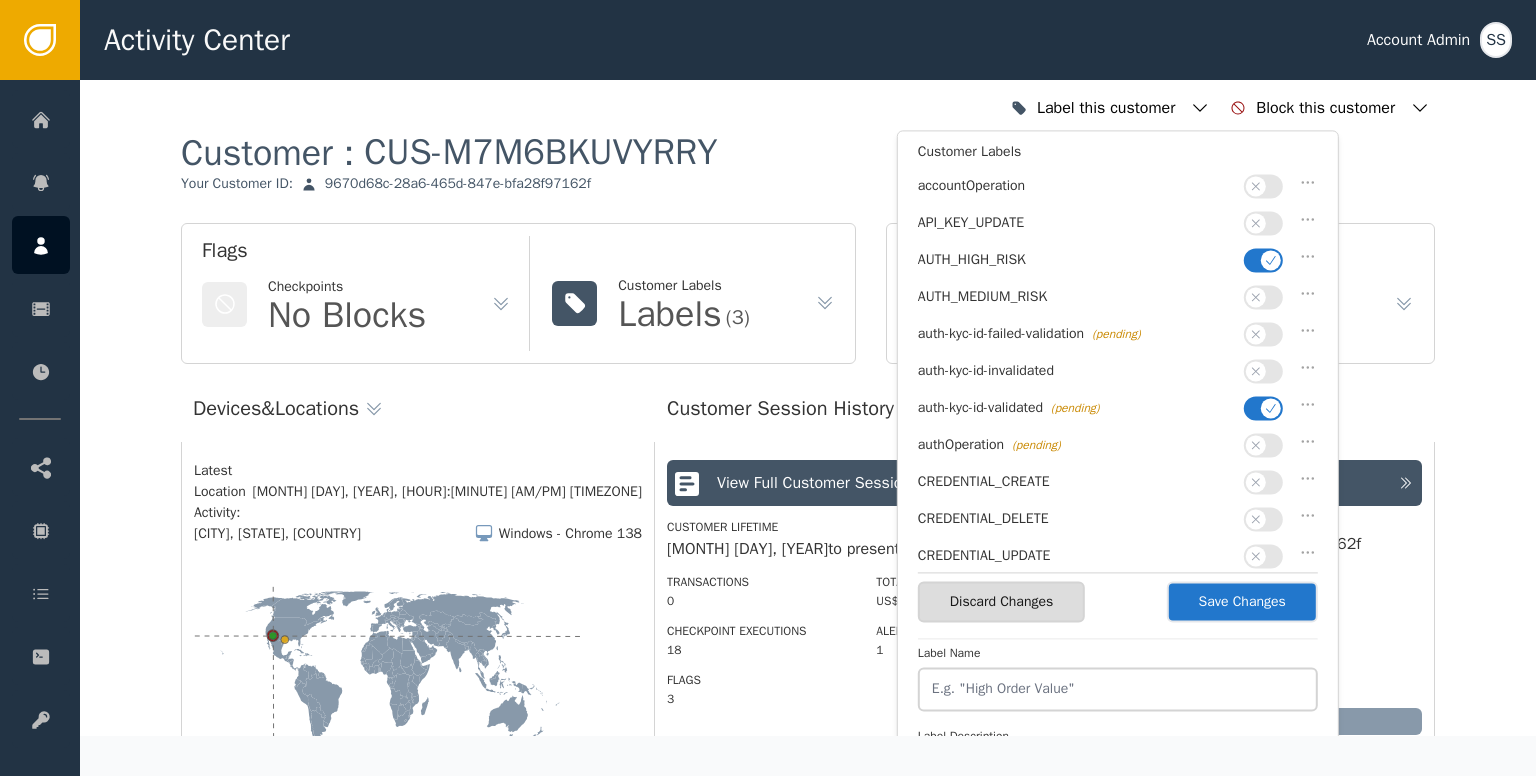 click on "API_KEY_UPDATE" at bounding box center (1118, 227) 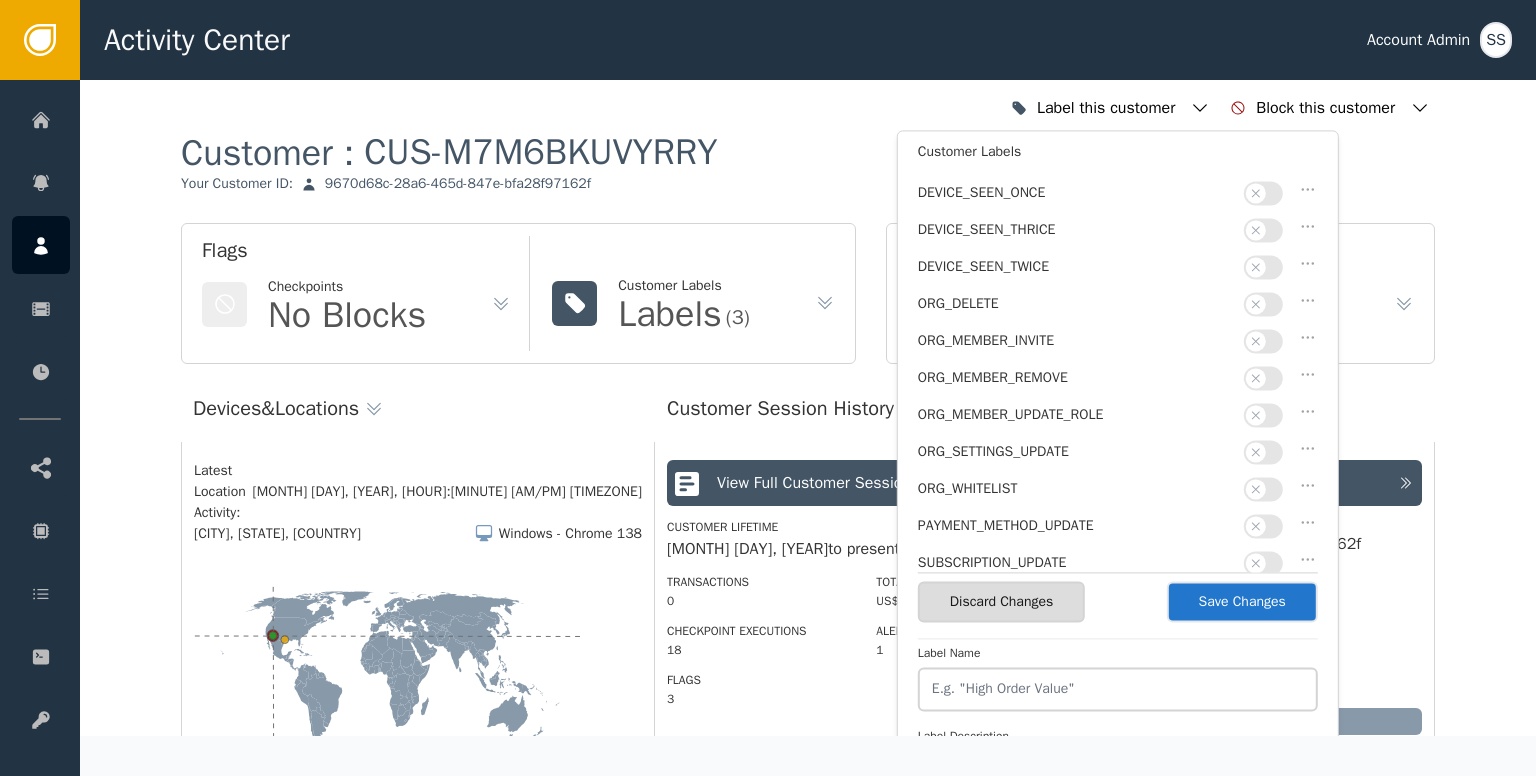 scroll, scrollTop: 500, scrollLeft: 0, axis: vertical 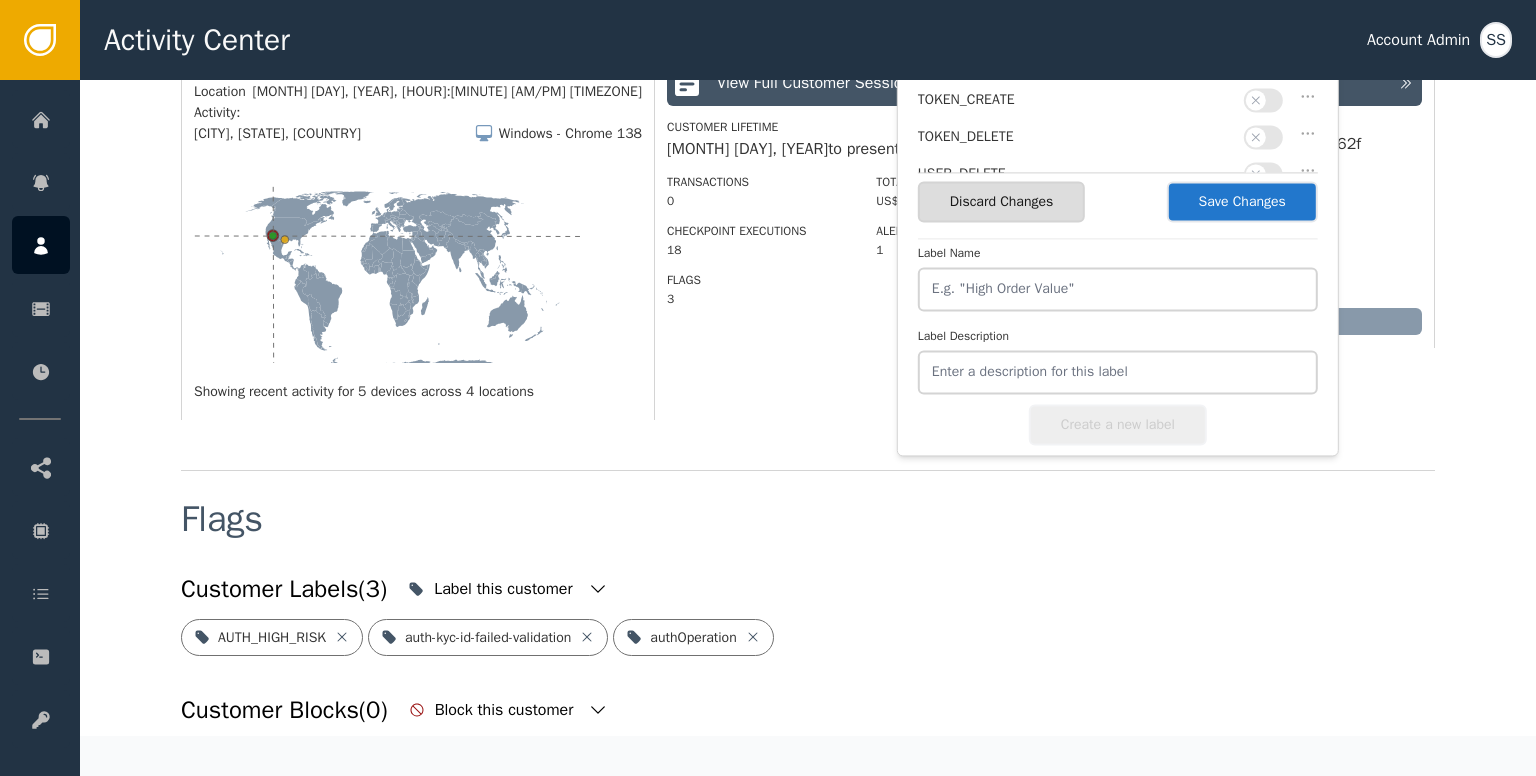 click on "Save Changes" at bounding box center [1242, 201] 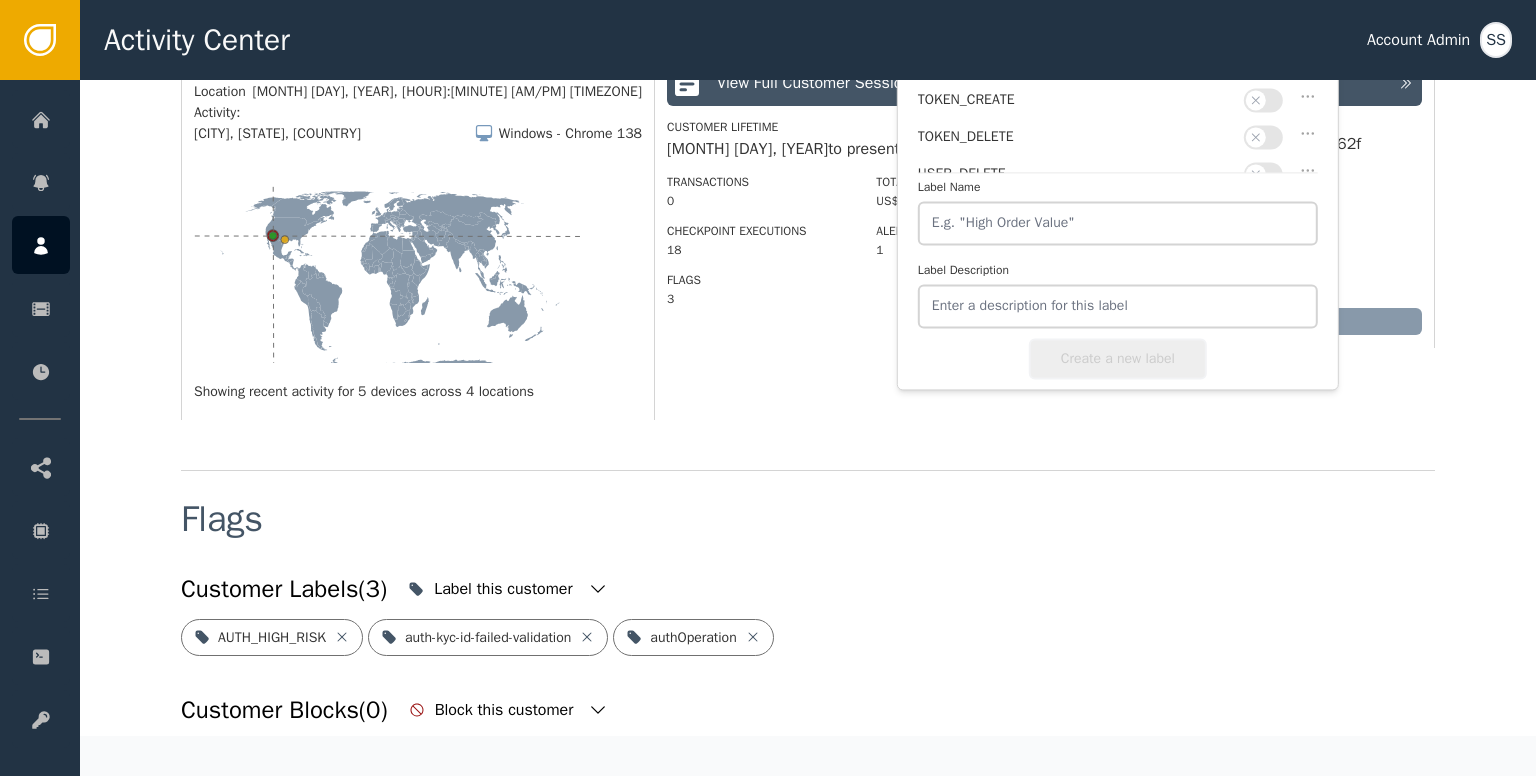 scroll, scrollTop: 0, scrollLeft: 0, axis: both 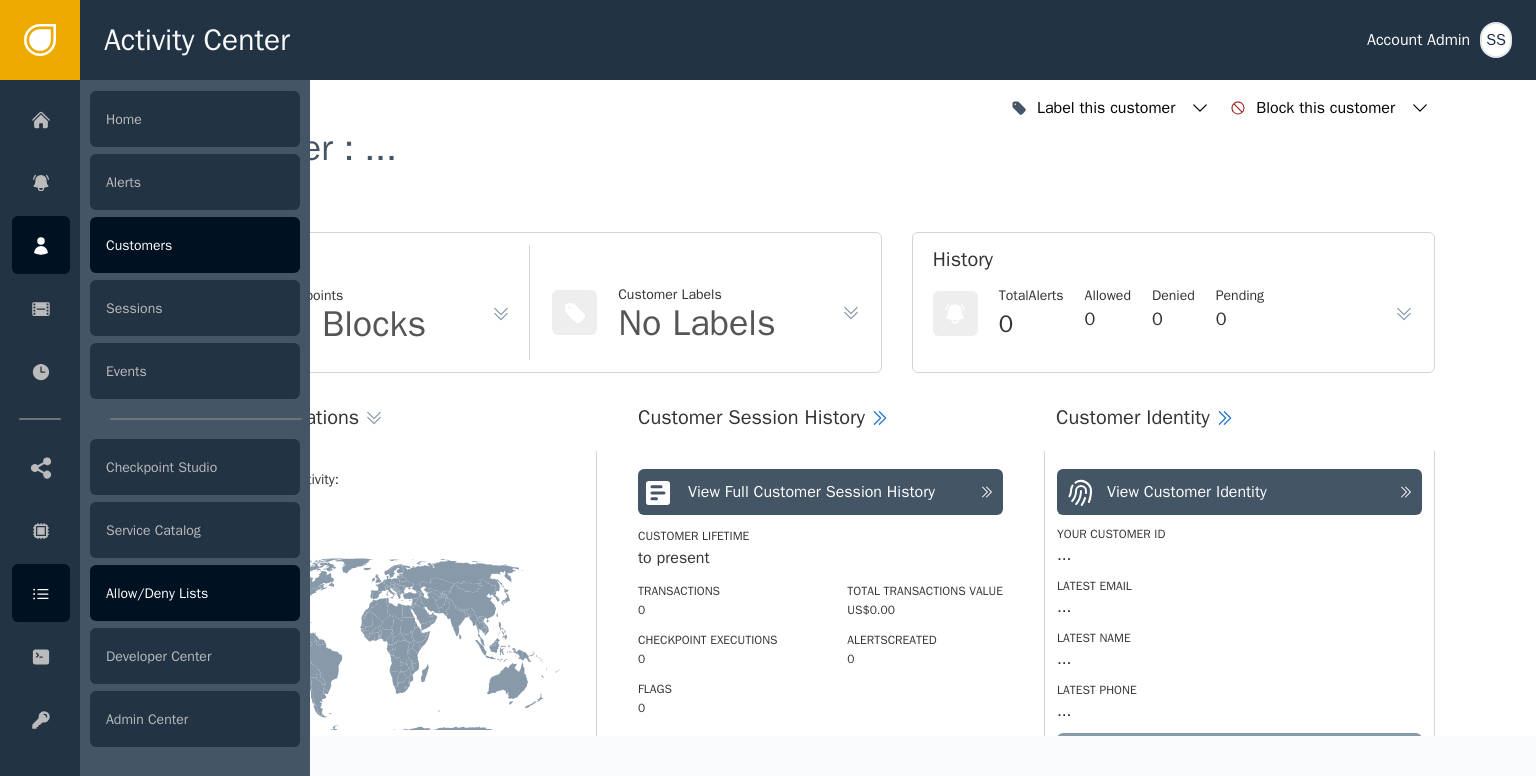 click on "Allow/Deny Lists" at bounding box center (195, 593) 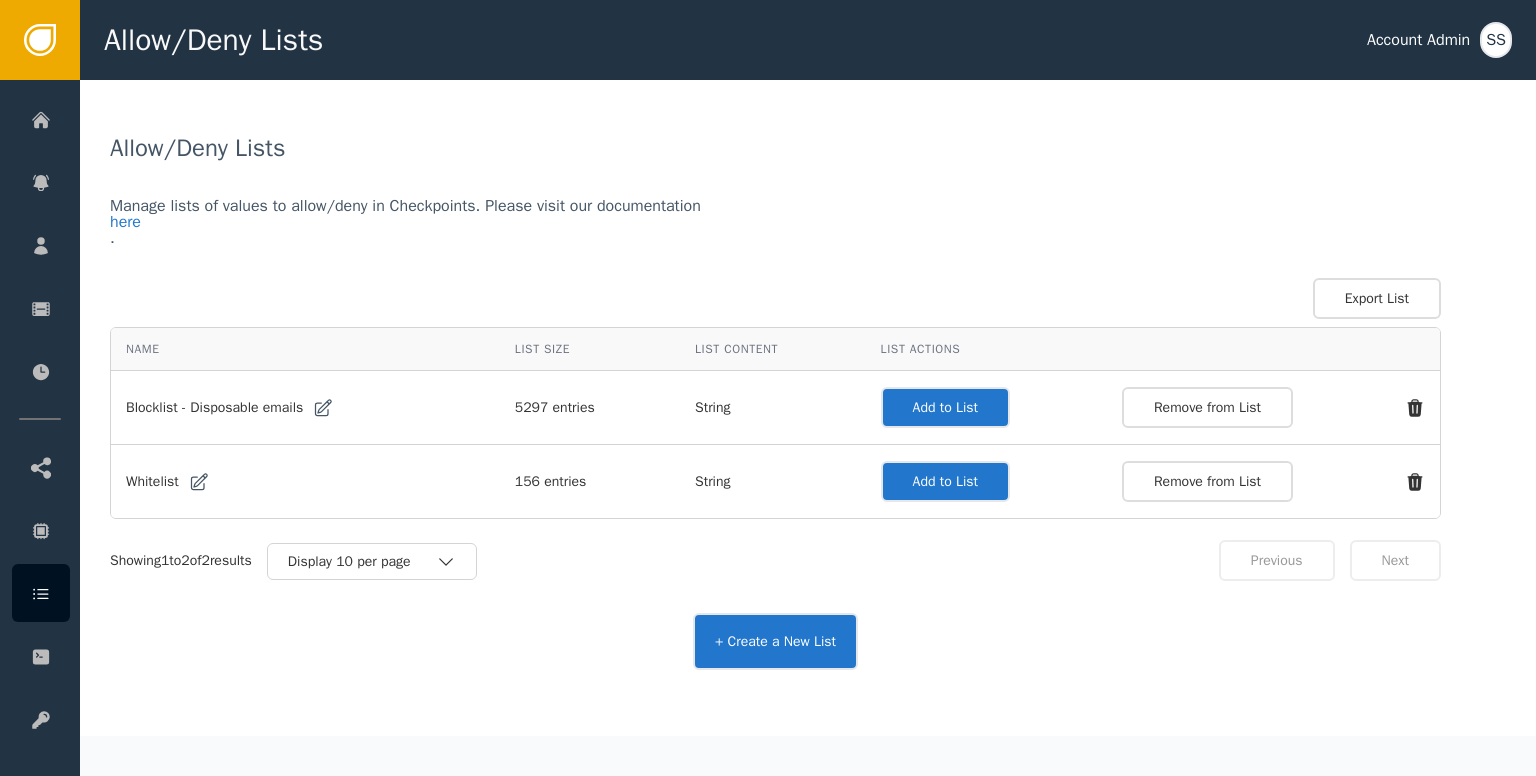click on "Add to List" at bounding box center (945, 407) 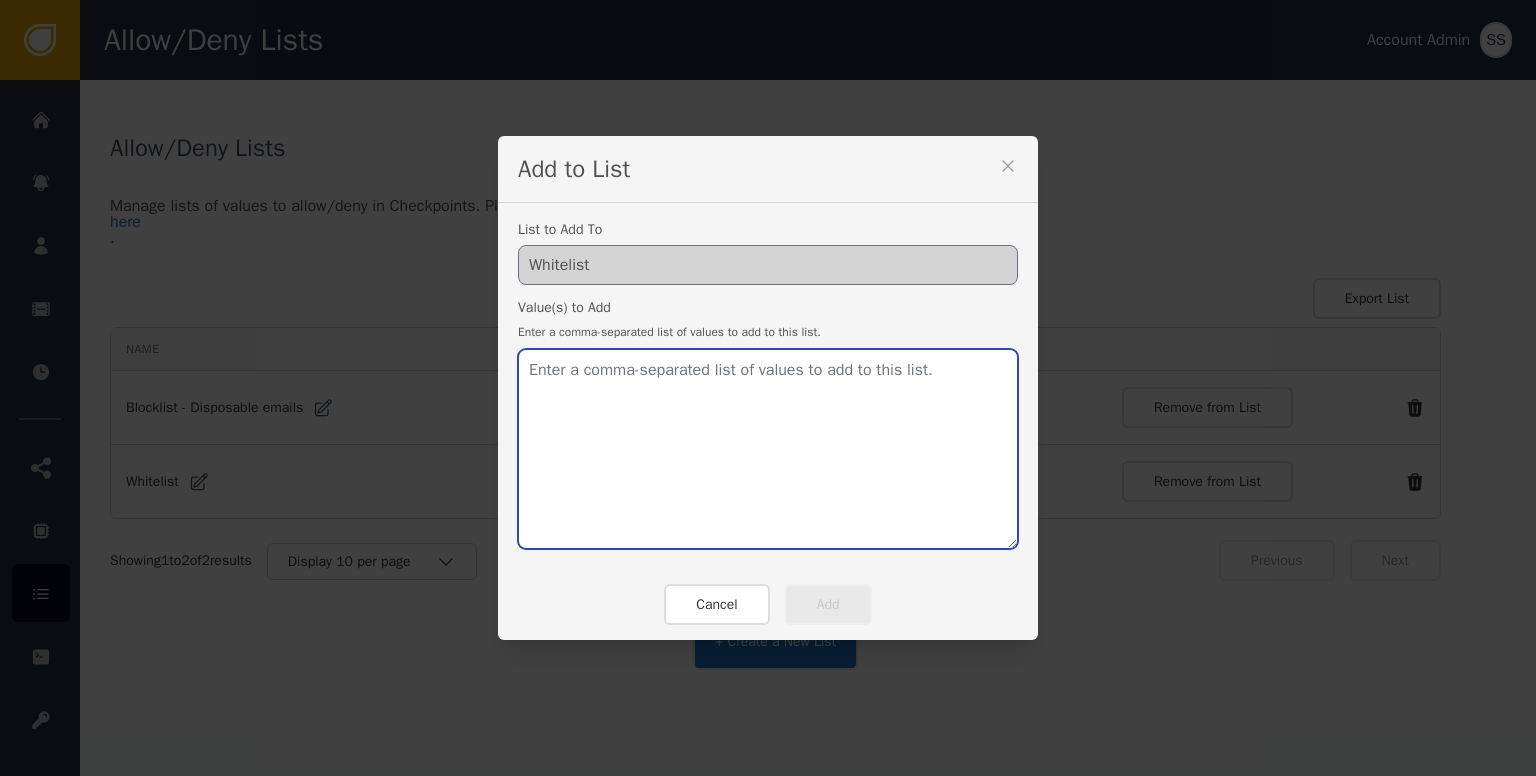 click at bounding box center (768, 449) 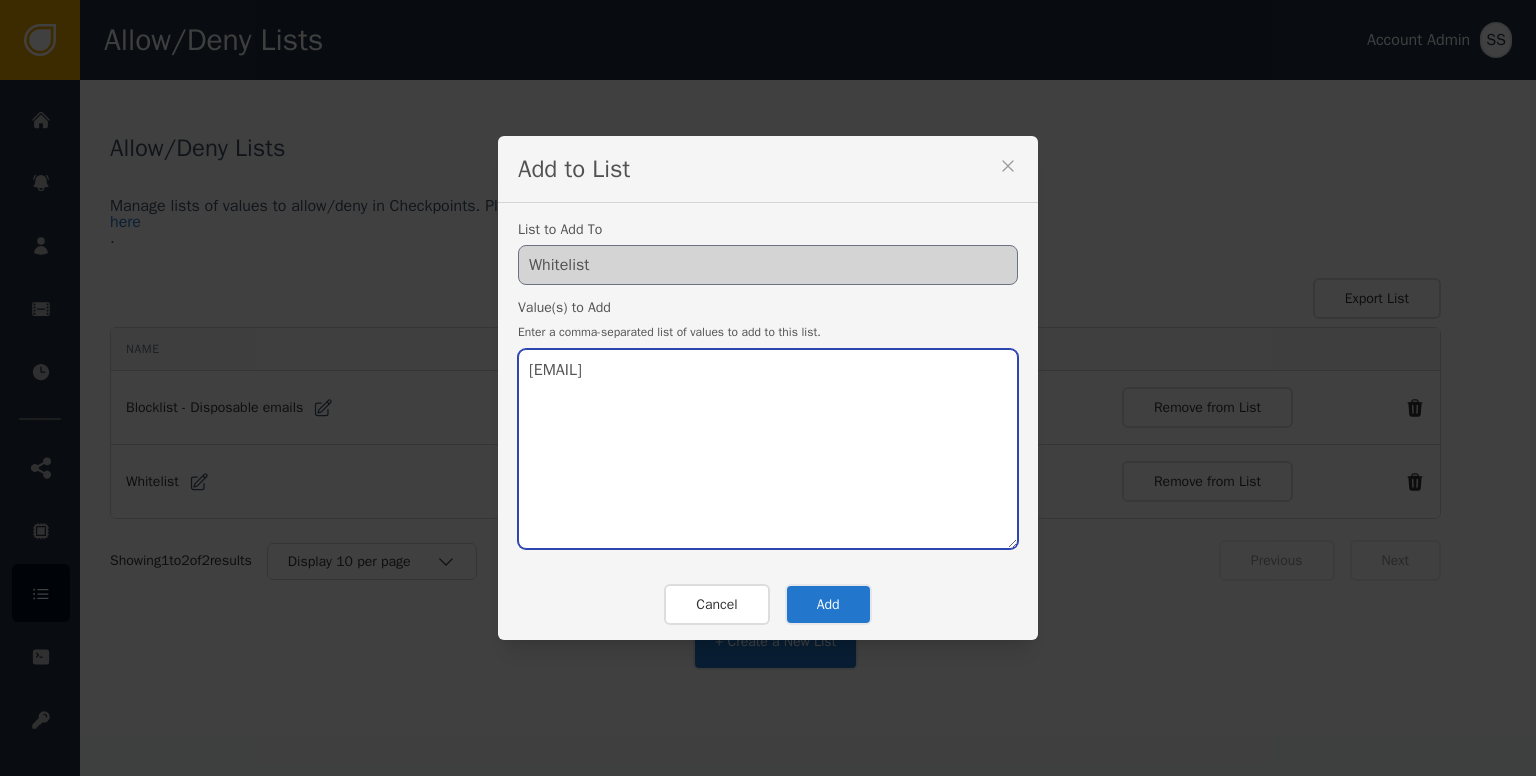 type on "[EMAIL]" 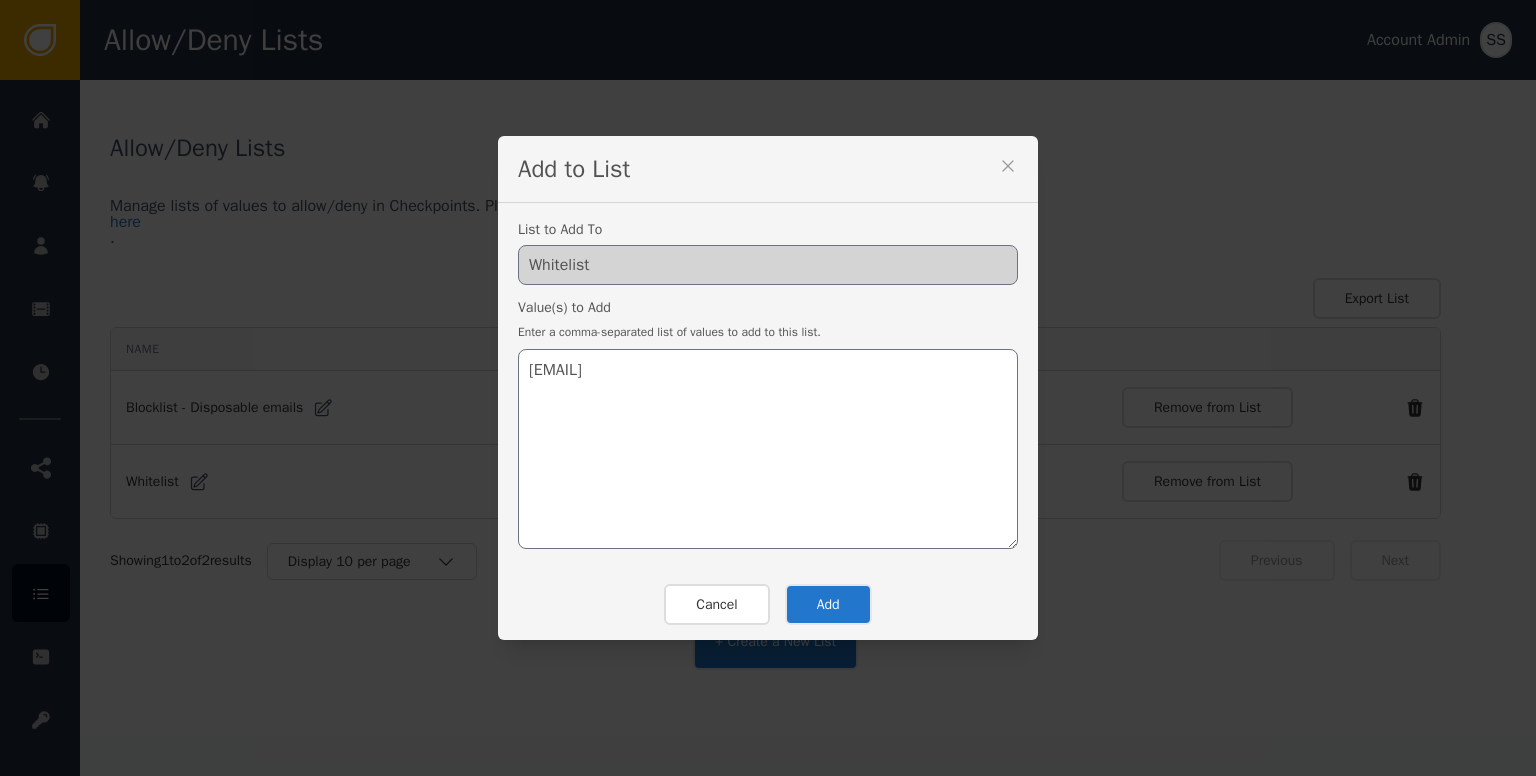 click on "Add" at bounding box center (828, 604) 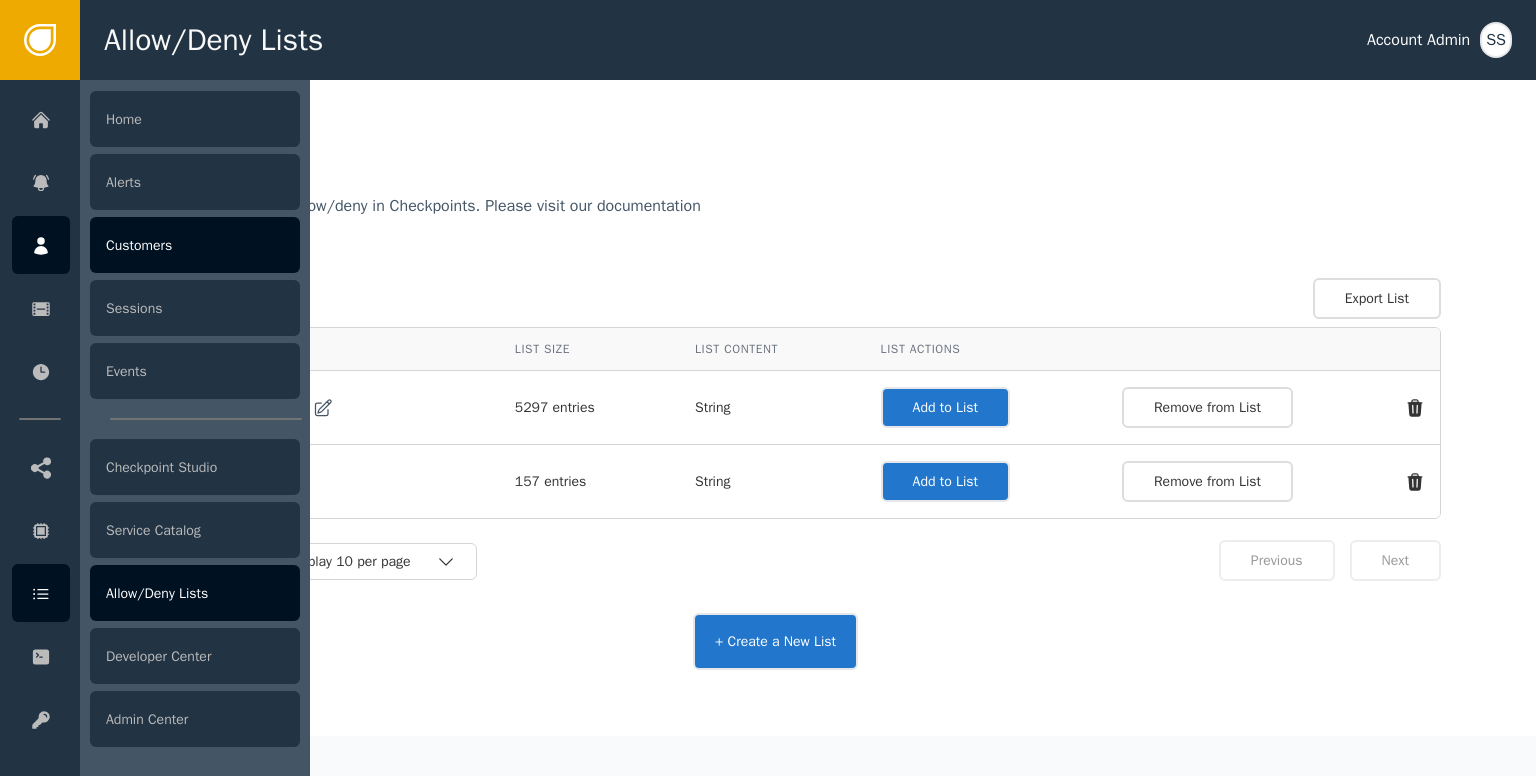 click on "Customers" at bounding box center [195, 245] 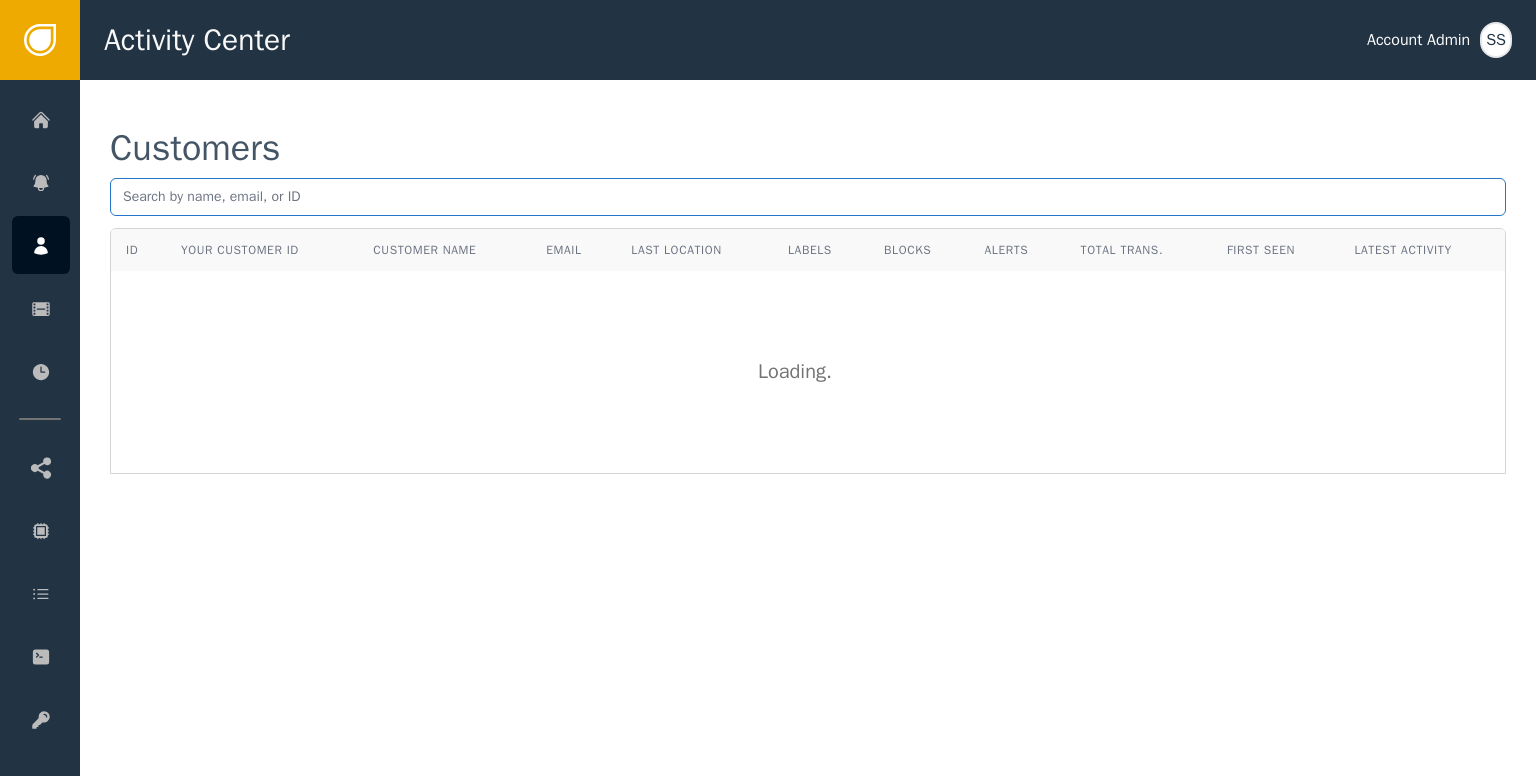 click at bounding box center (808, 197) 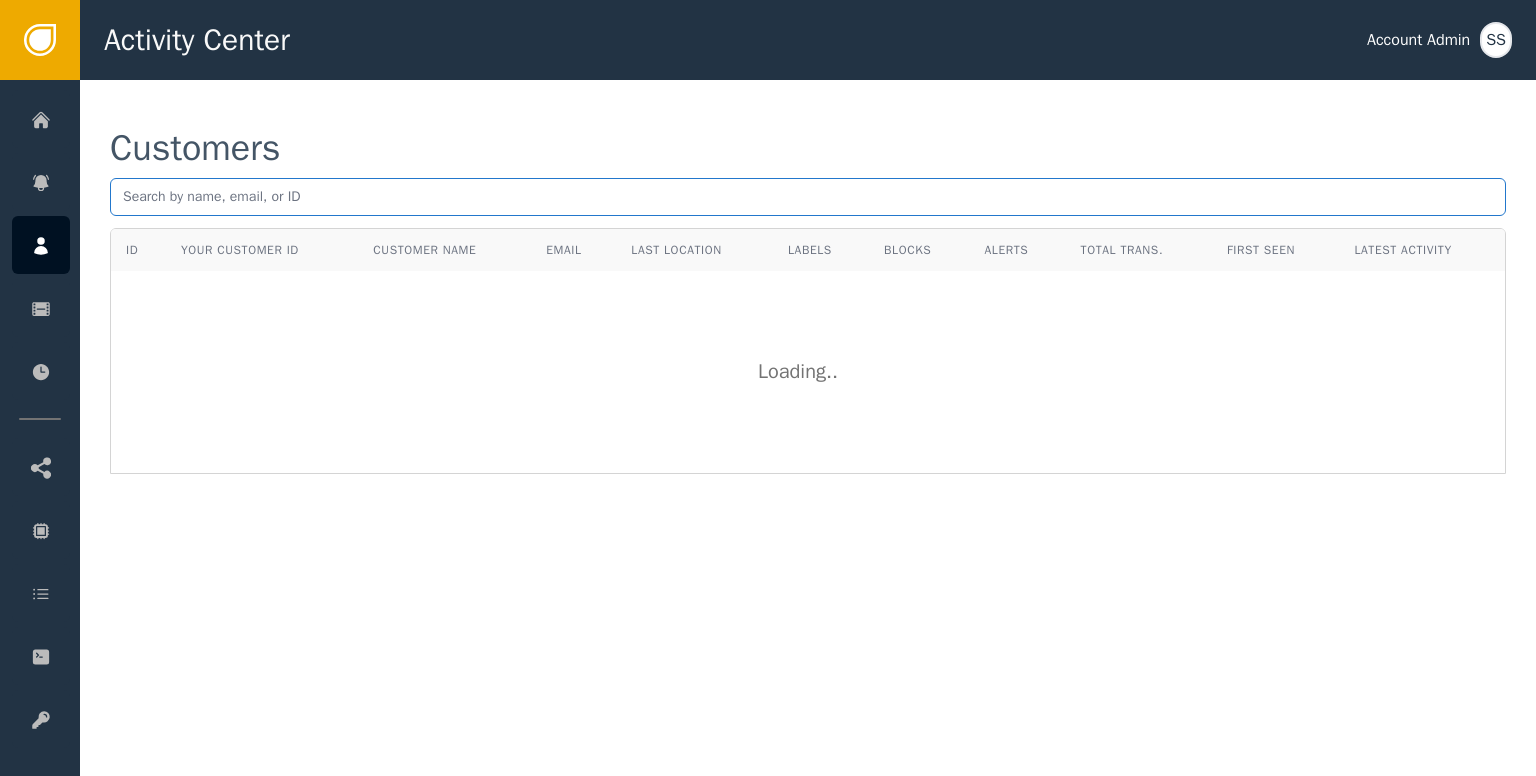 paste on "[EMAIL]" 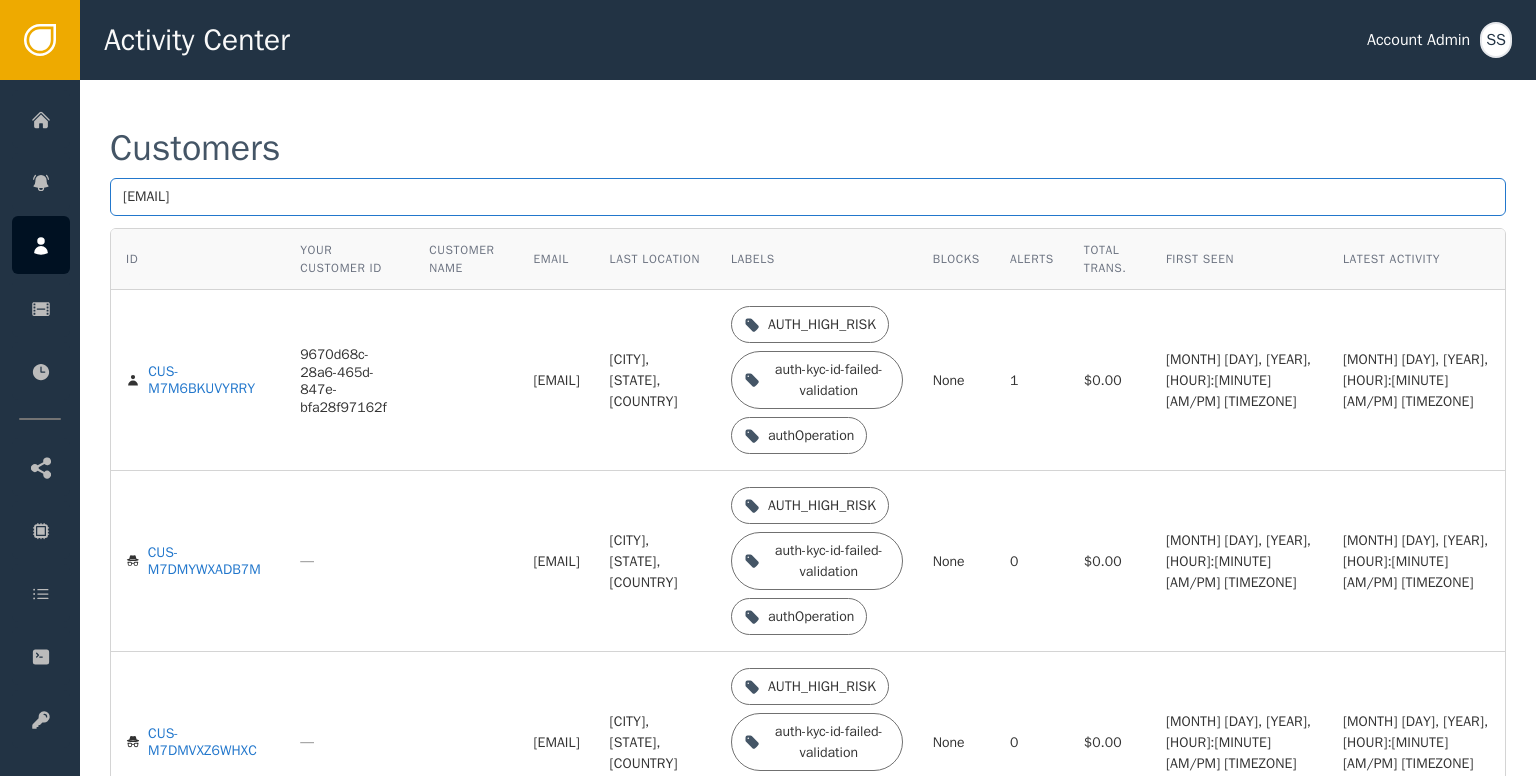 type on "[EMAIL]" 